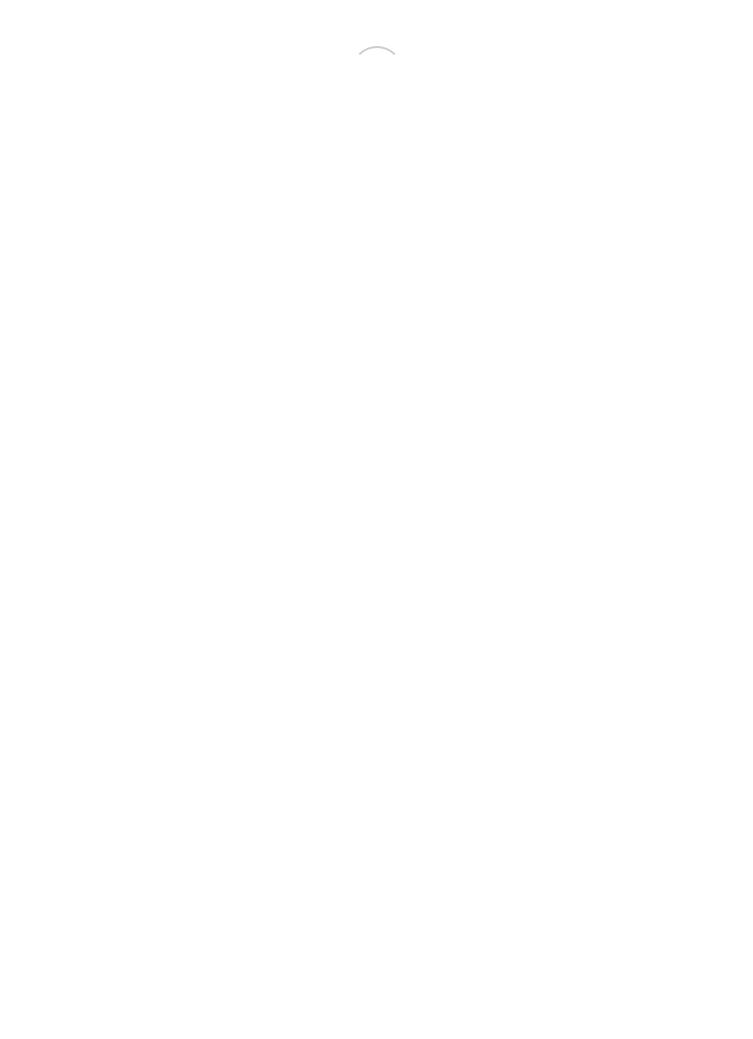 scroll, scrollTop: 0, scrollLeft: 0, axis: both 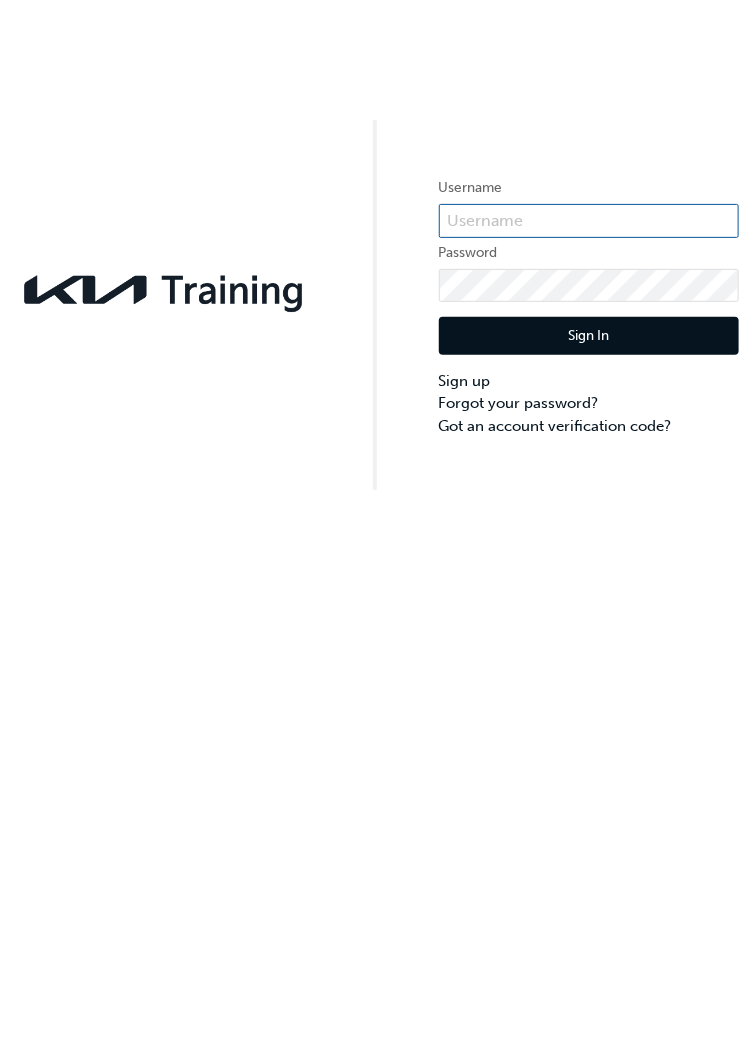 click at bounding box center [589, 221] 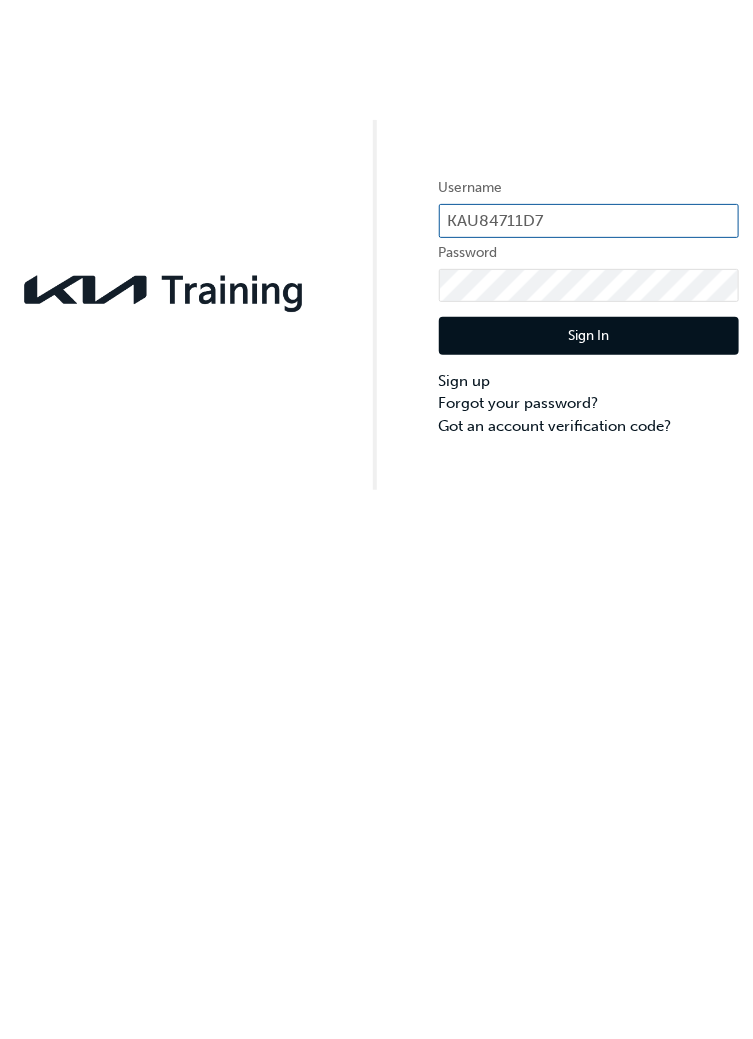 type on "KAU84711D7" 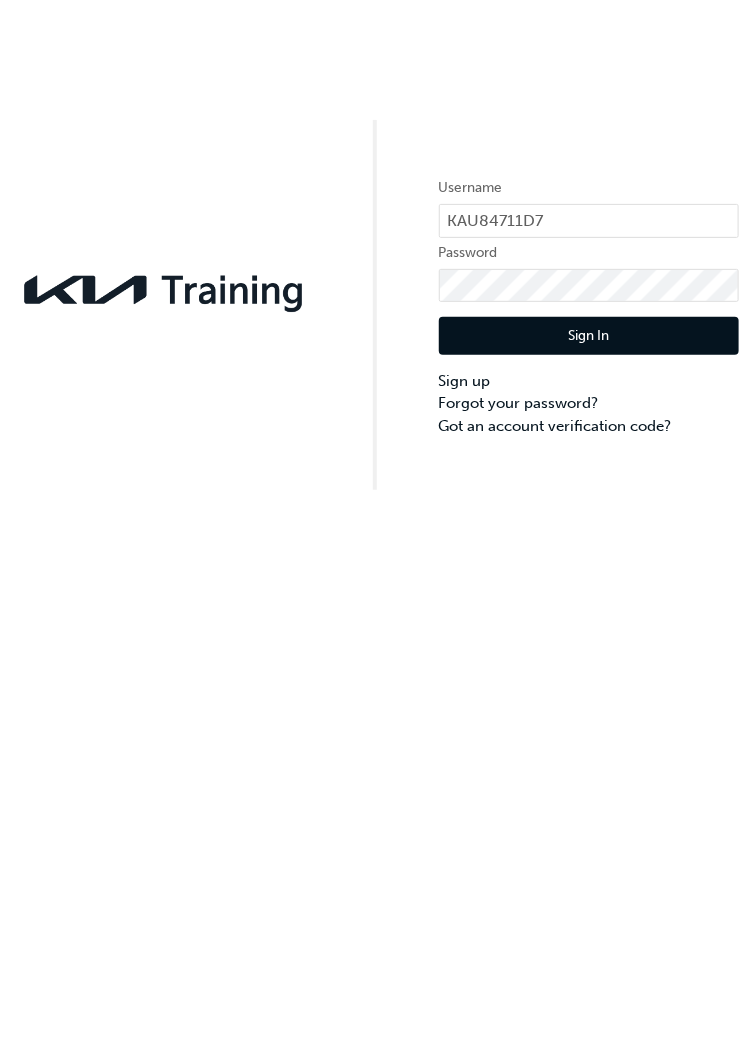 click on "Sign In" at bounding box center [589, 336] 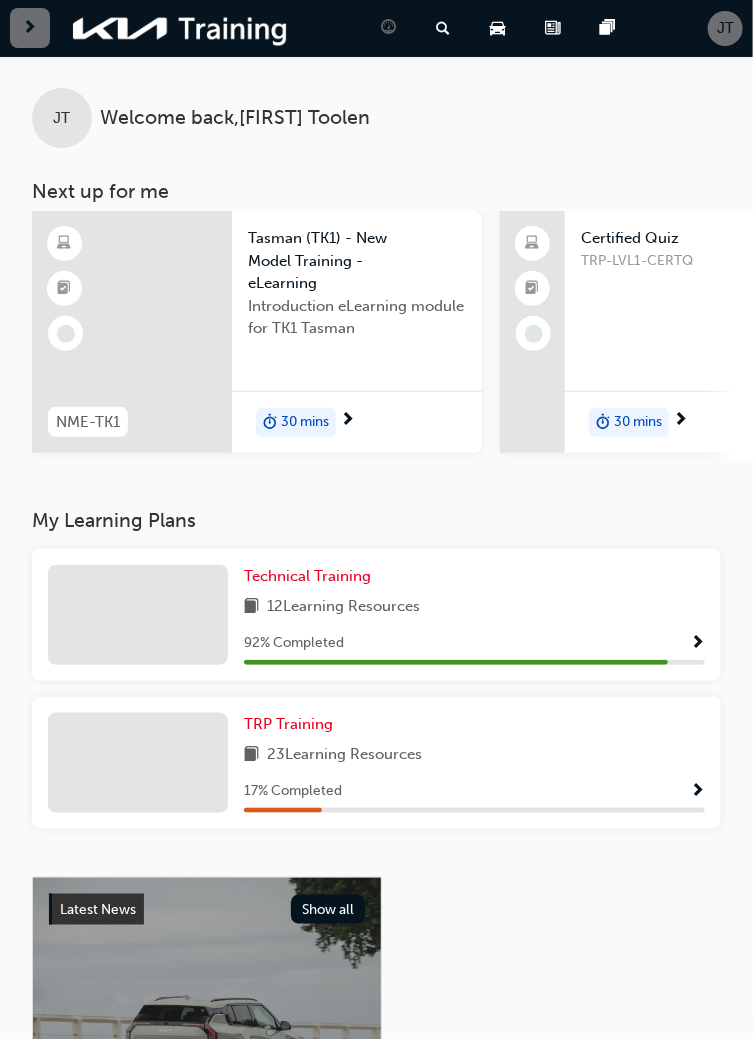 click on "12  Learning Resources" at bounding box center (343, 607) 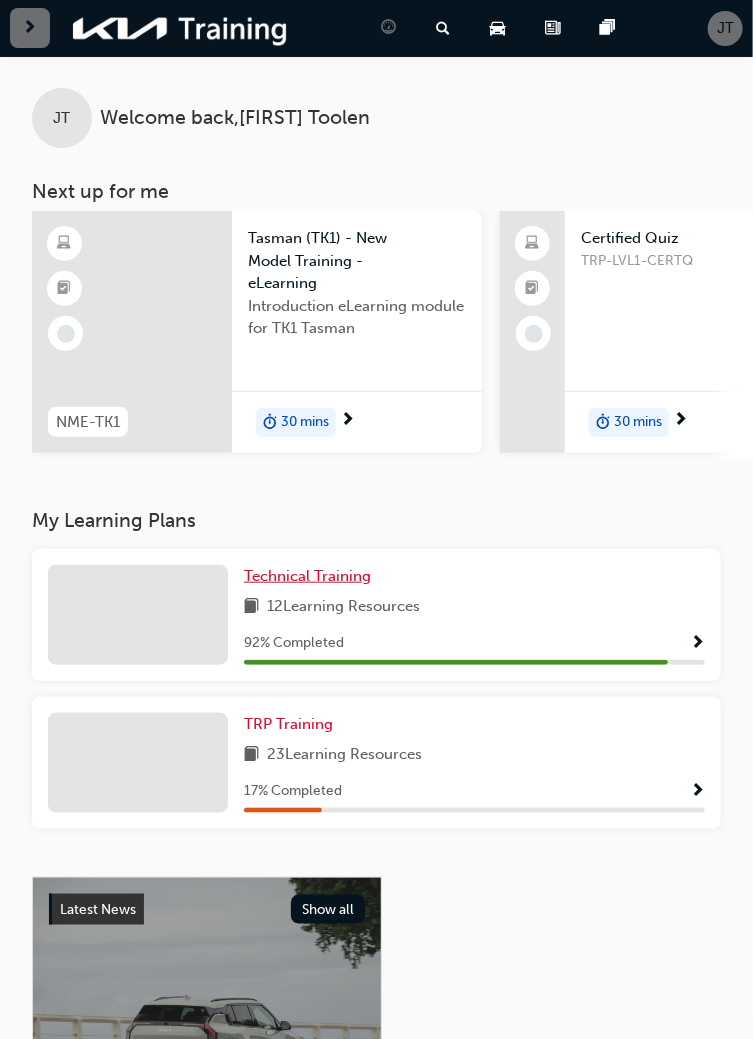 click on "Technical Training" at bounding box center (307, 576) 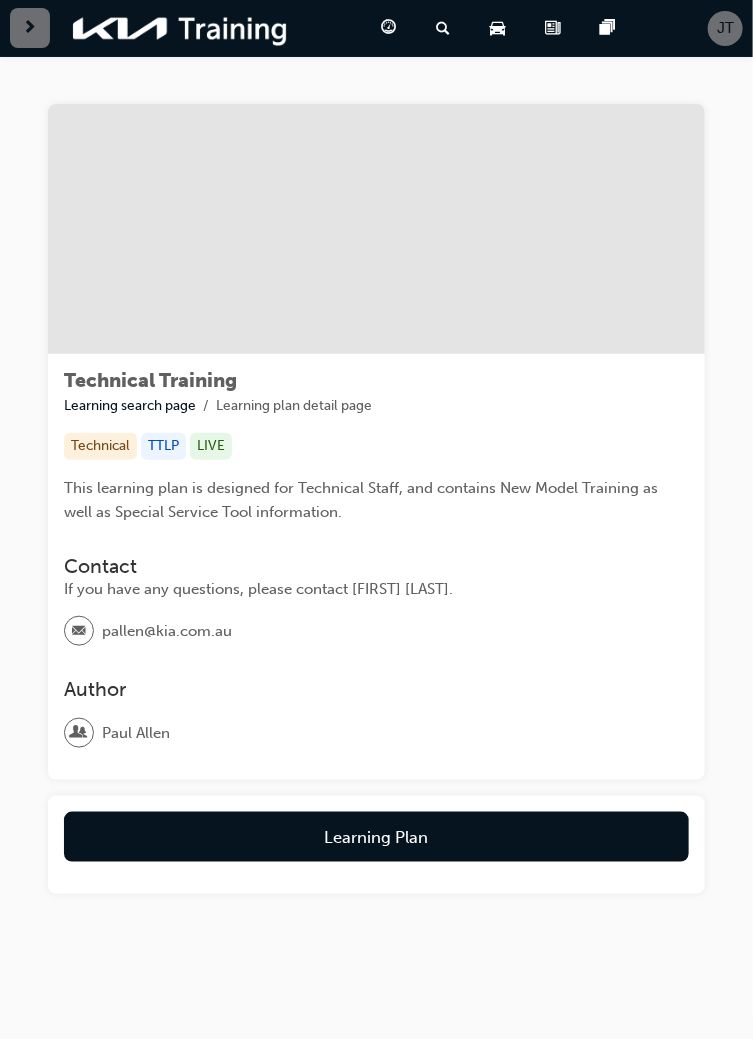 click on "Learning Plan" at bounding box center [376, 837] 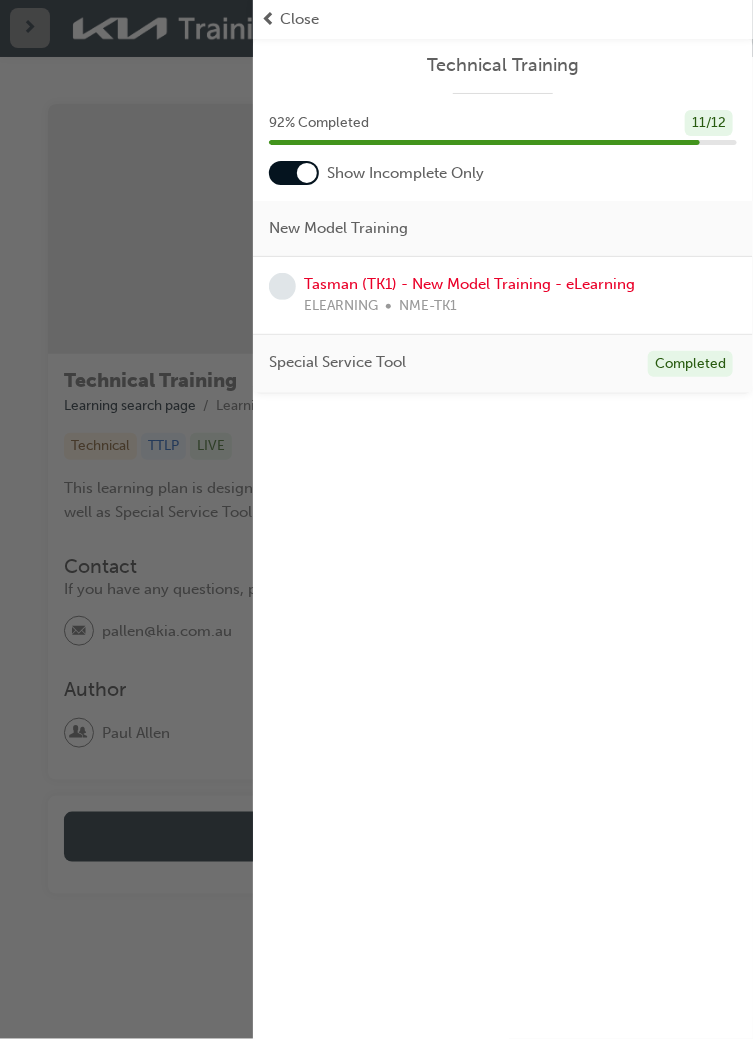 click on "Close" at bounding box center (299, 19) 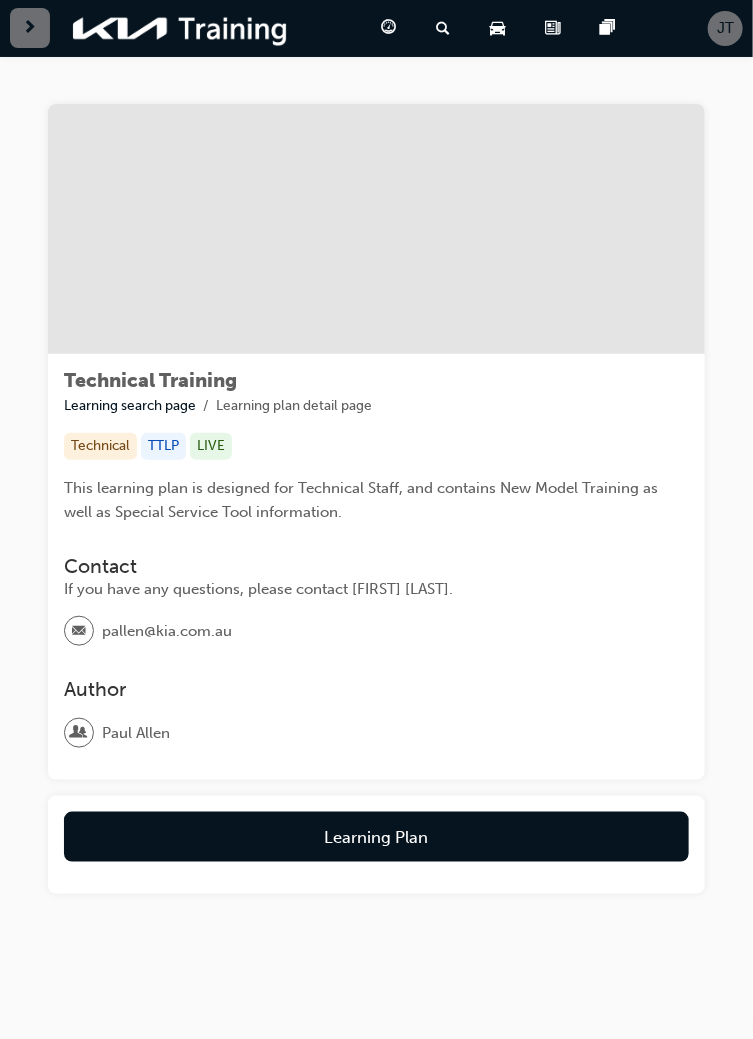 click at bounding box center (30, 28) 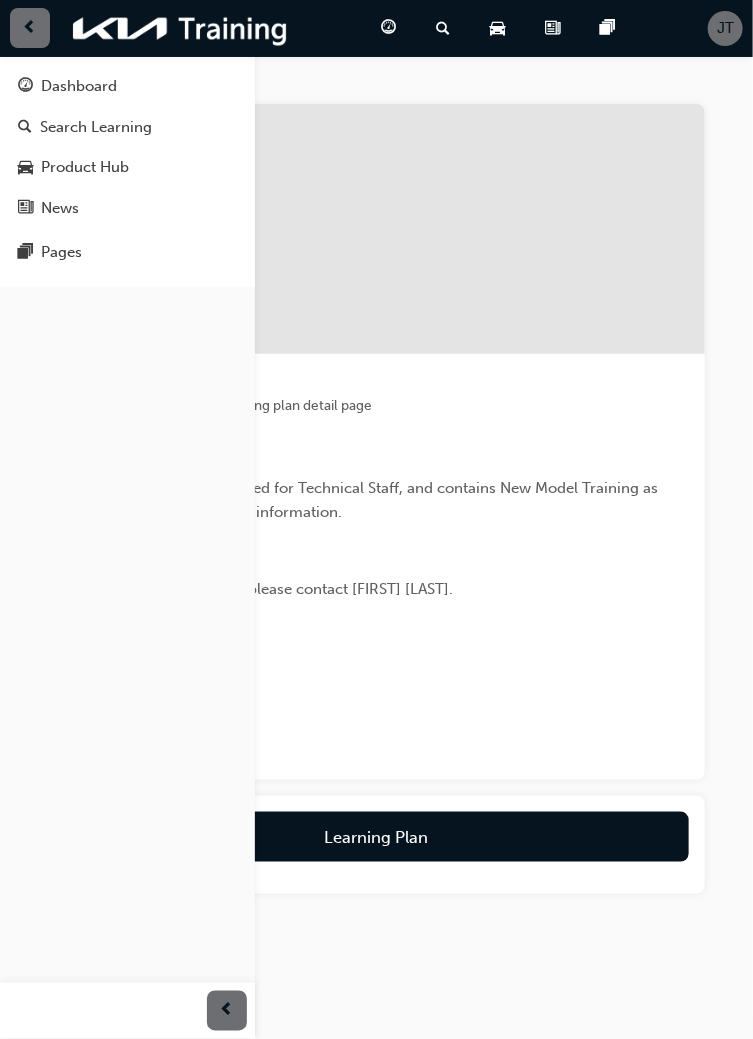 click on "Product Hub" at bounding box center [85, 167] 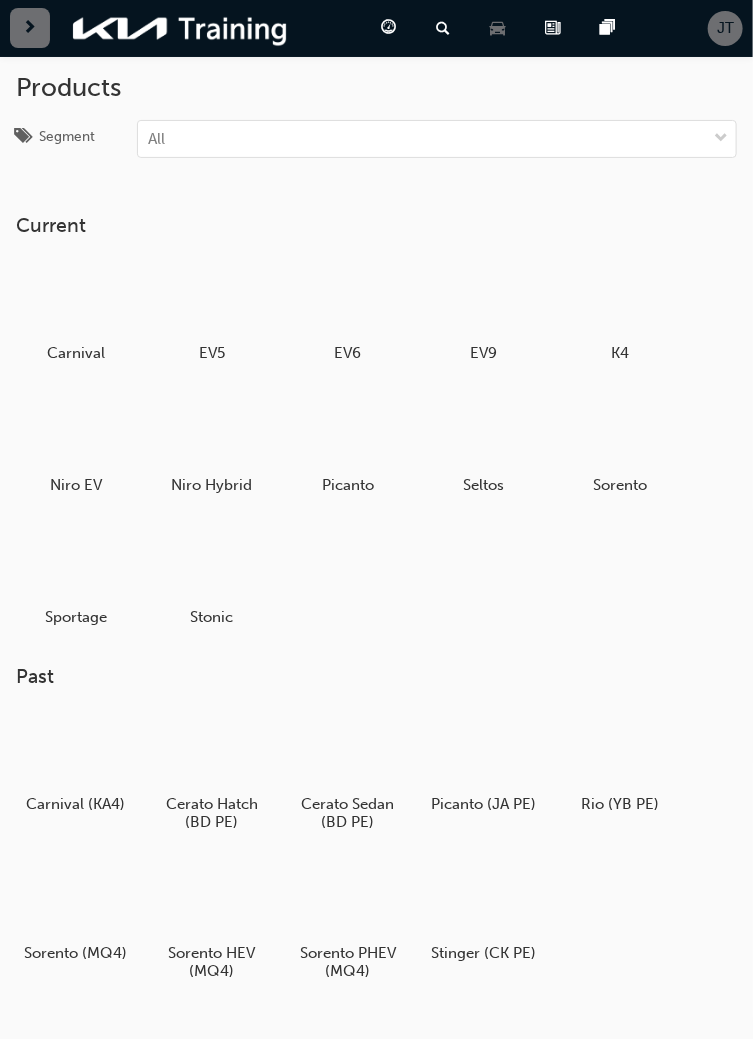 click at bounding box center (30, 28) 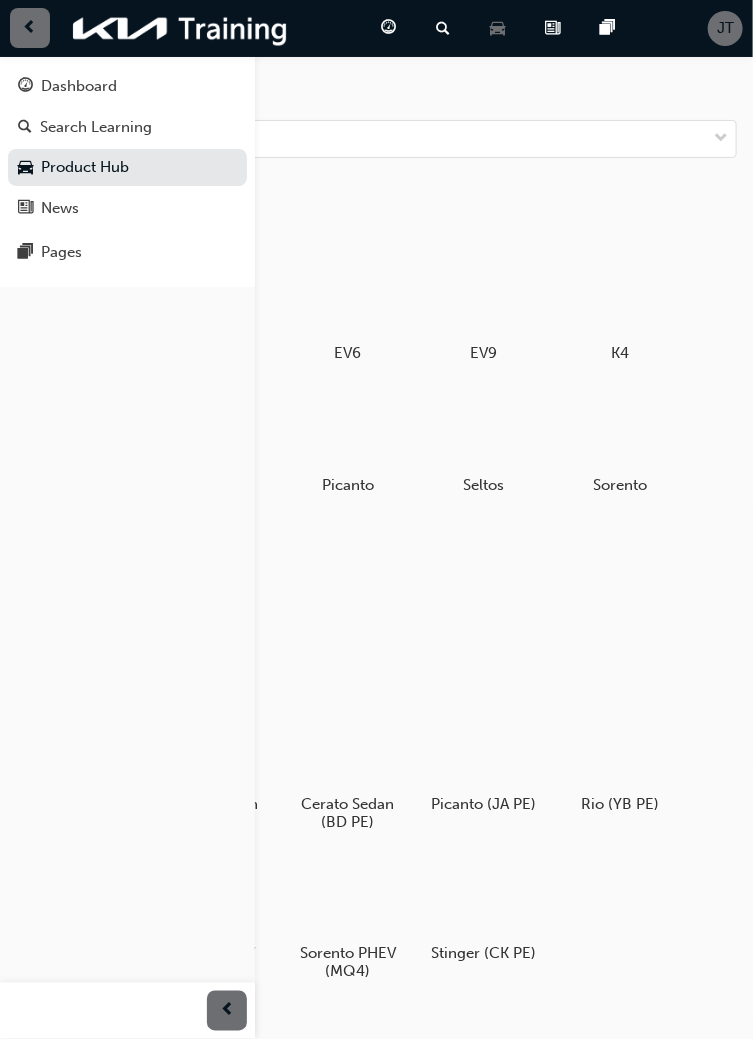 click on "Search Learning" at bounding box center (96, 127) 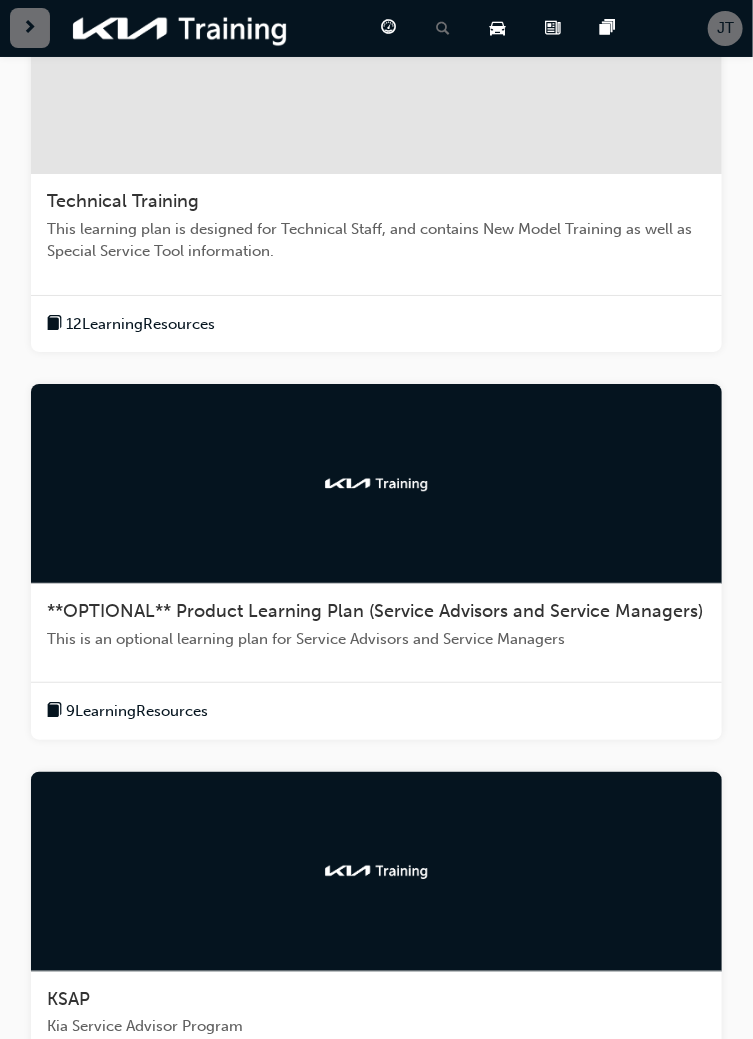 scroll, scrollTop: 1619, scrollLeft: 0, axis: vertical 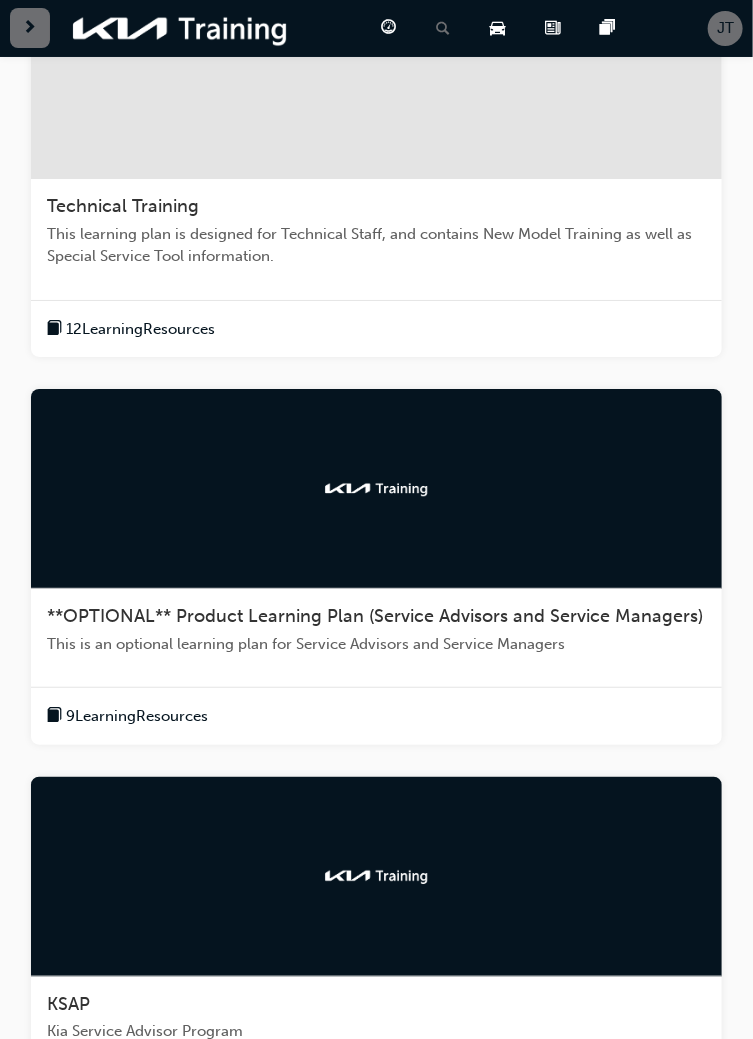 click on "Technical Training" at bounding box center (123, 206) 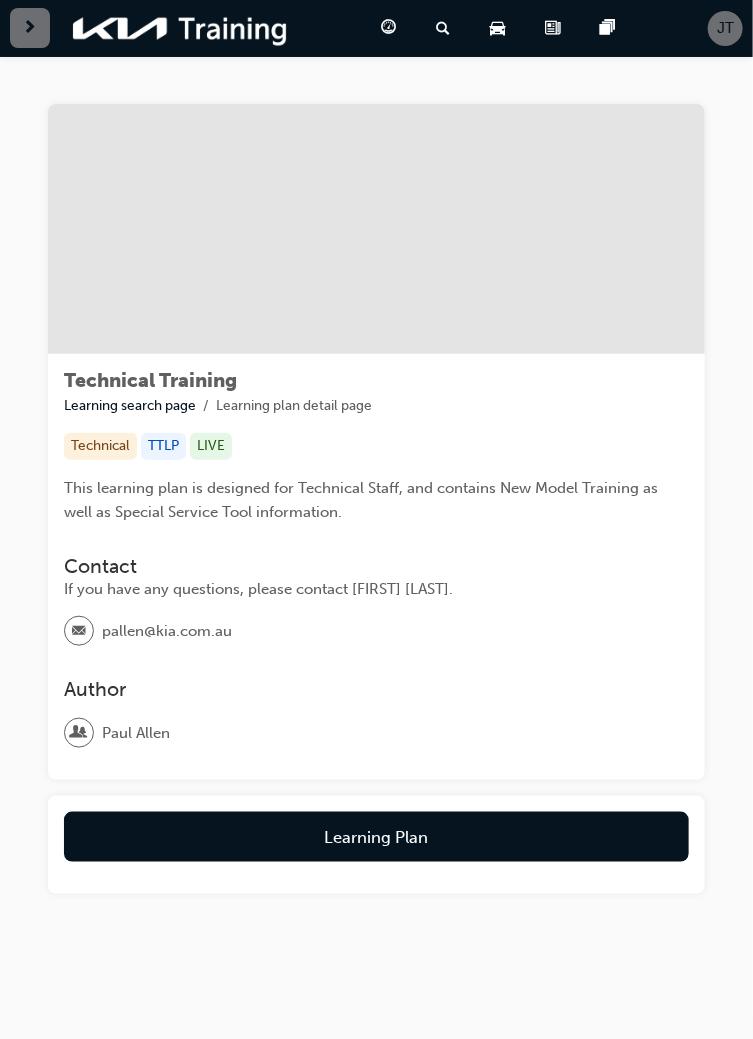 click on "Learning Plan" at bounding box center [376, 837] 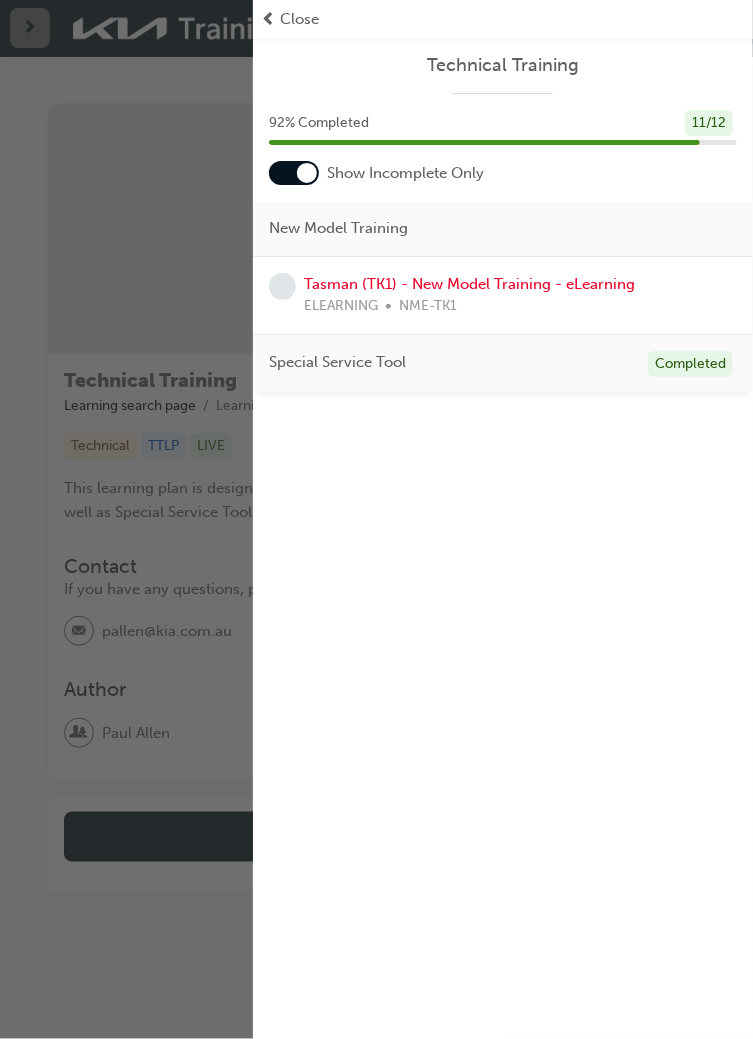 click at bounding box center [126, 519] 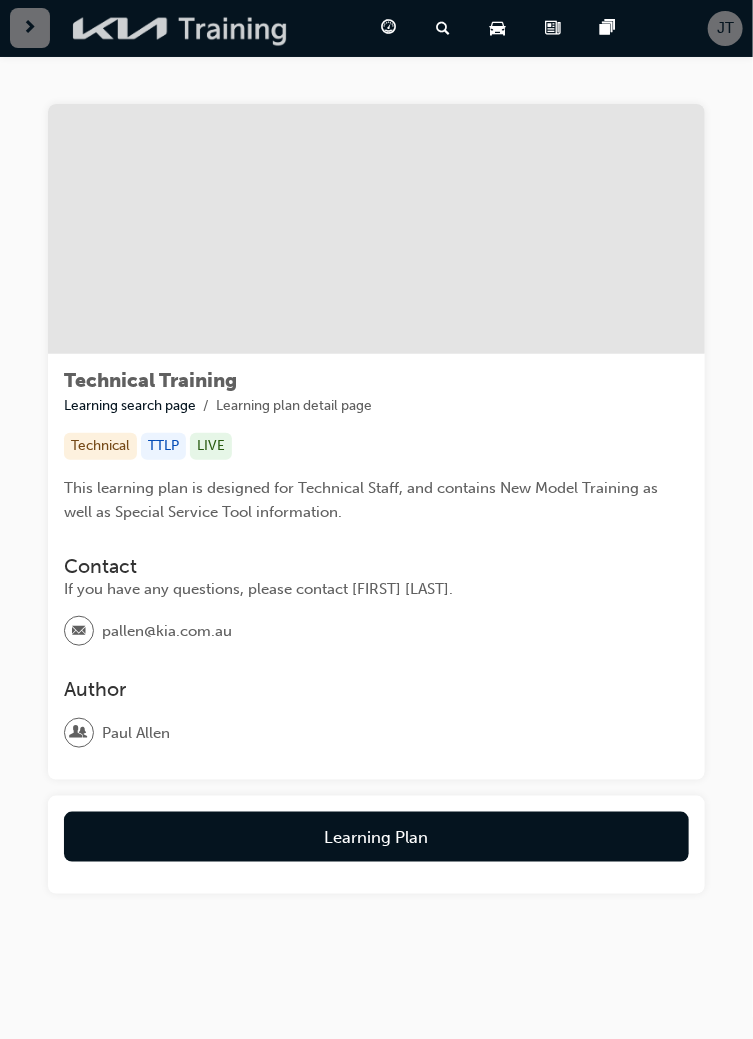 click at bounding box center [181, 28] 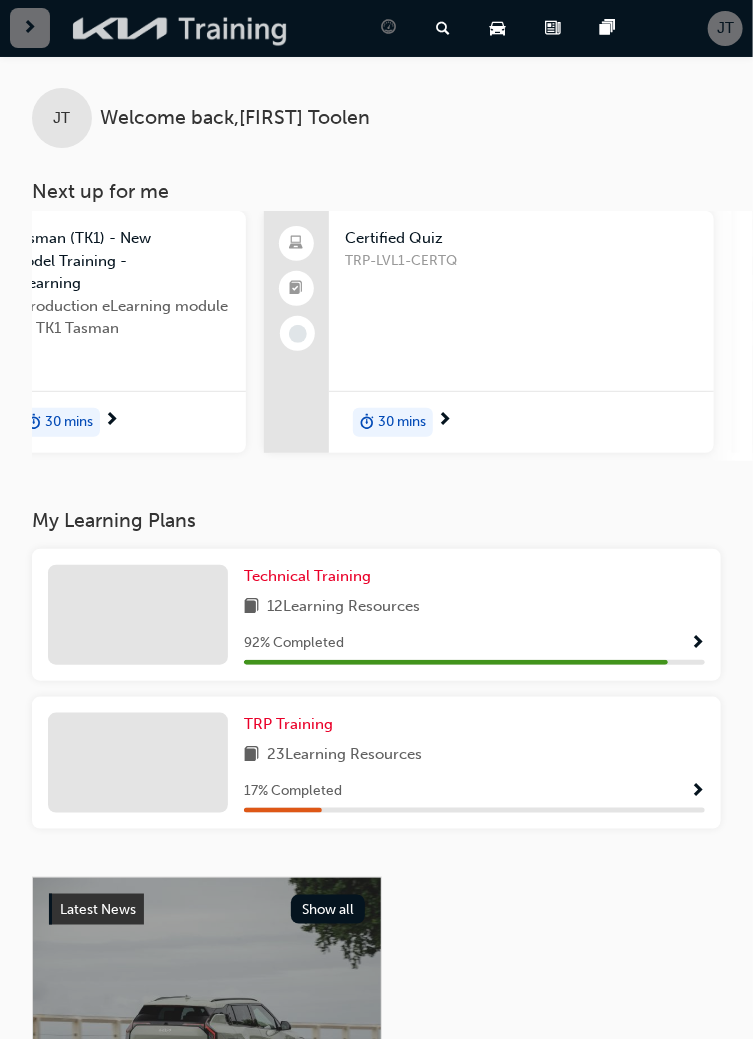 scroll, scrollTop: 0, scrollLeft: 238, axis: horizontal 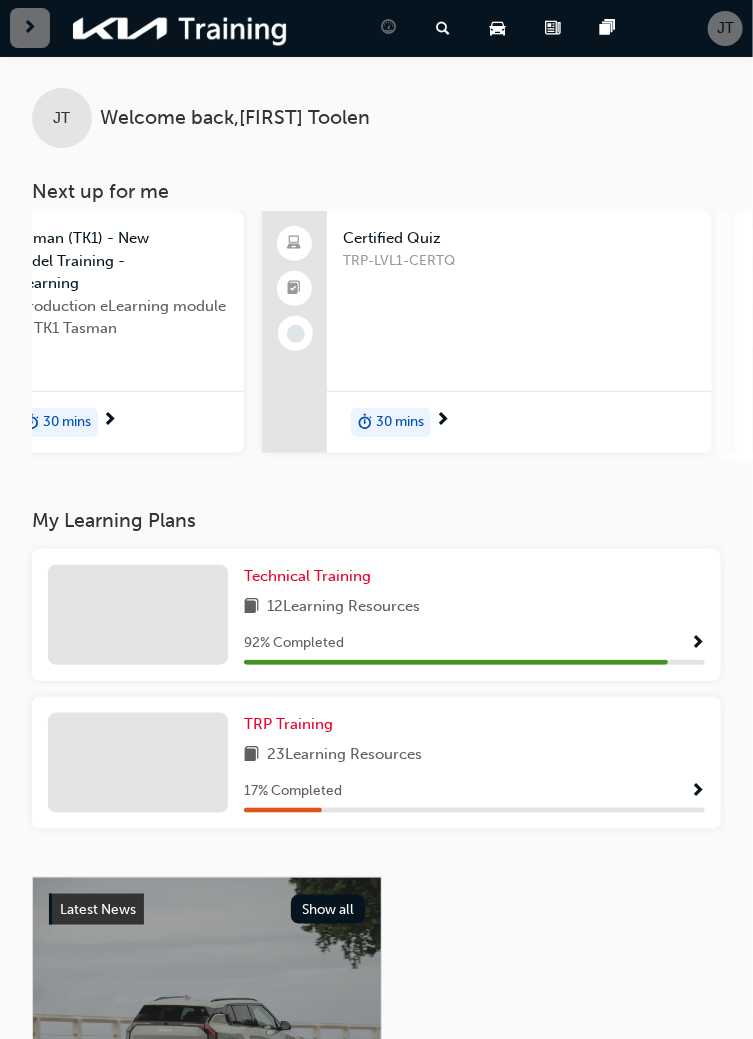 click on "30 mins" at bounding box center [400, 422] 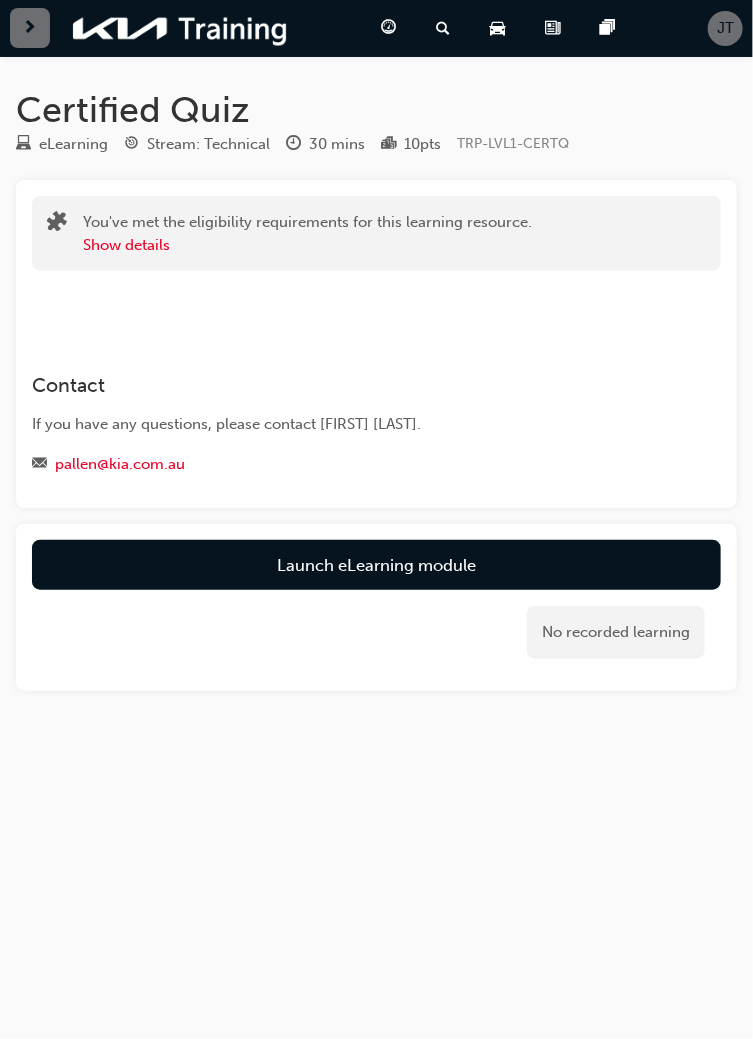 click on "Launch eLearning module" at bounding box center (376, 565) 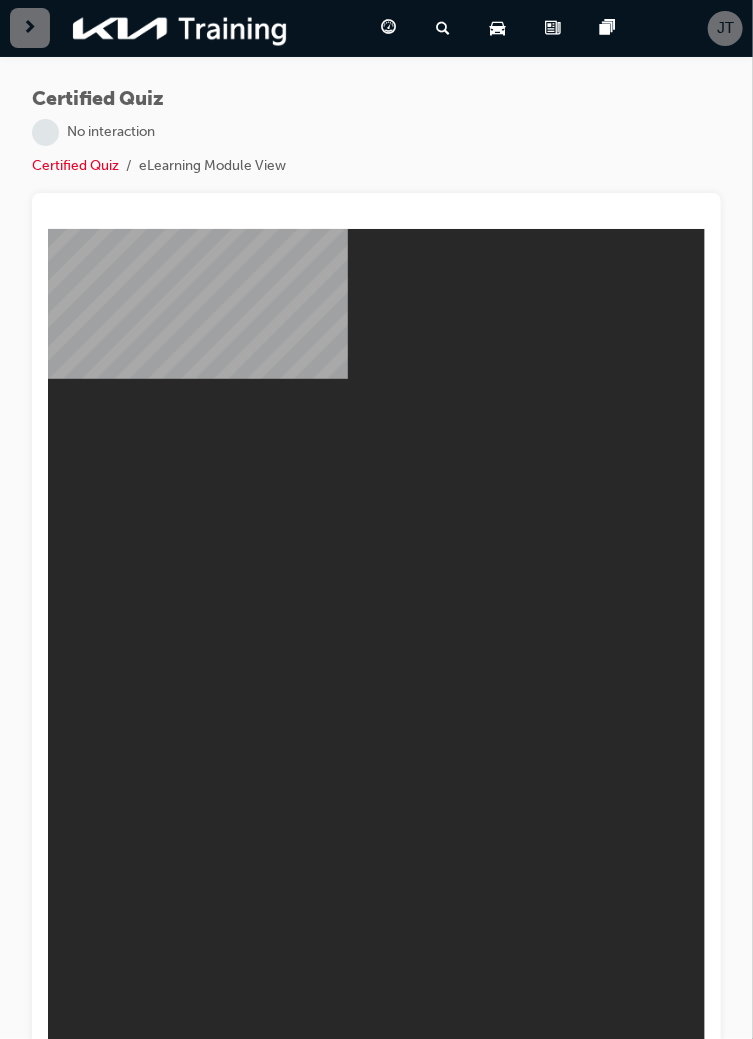 scroll, scrollTop: 0, scrollLeft: 0, axis: both 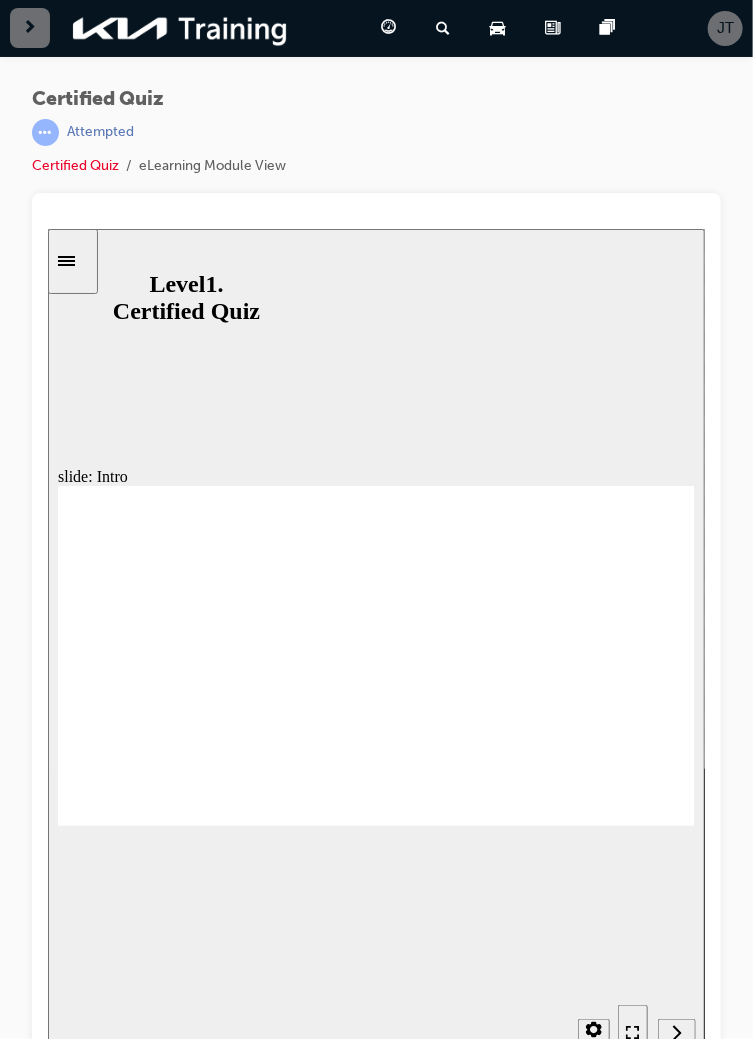 click at bounding box center [656, 1032] 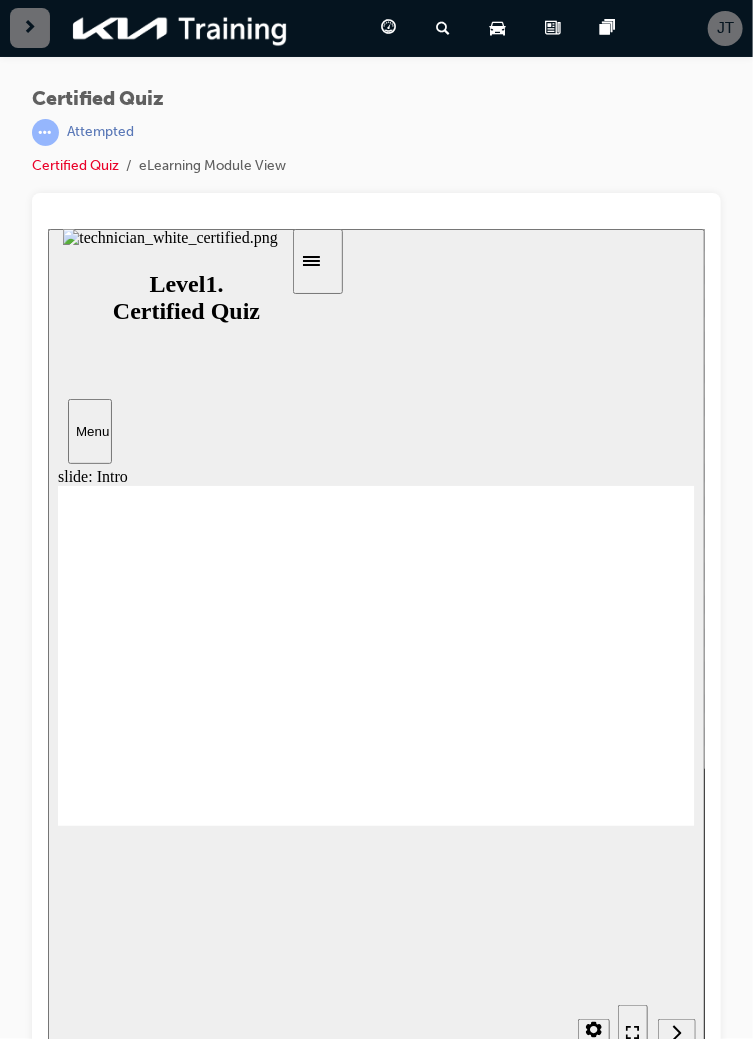 click on "Intro visited" at bounding box center [226, 532] 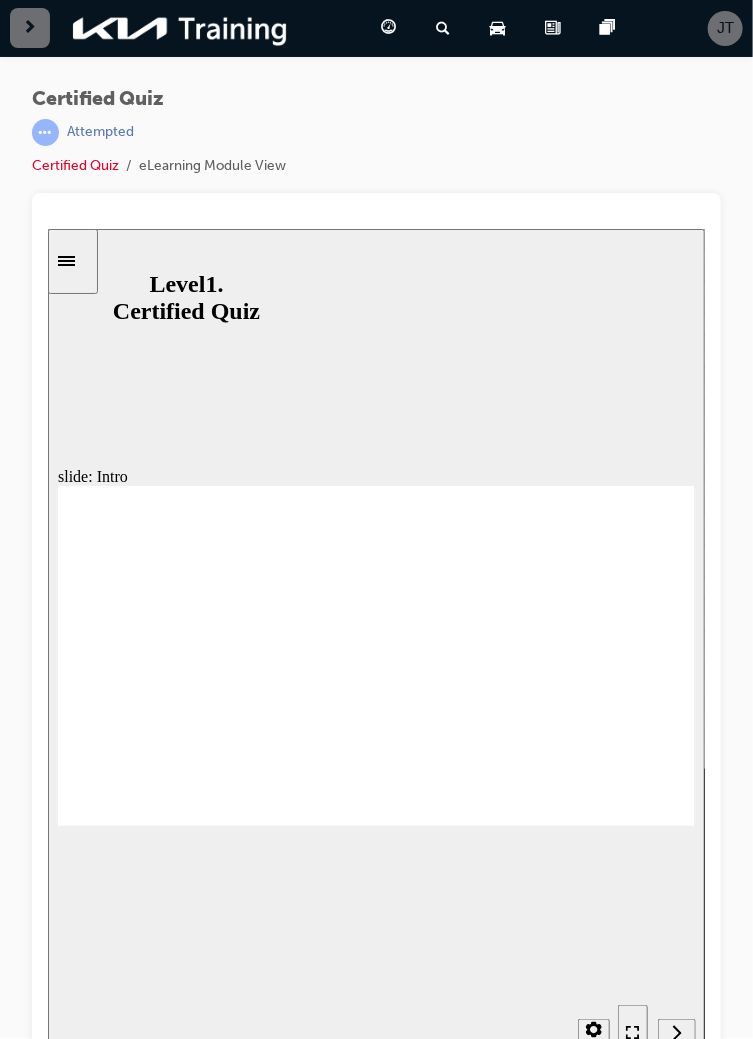 scroll, scrollTop: 0, scrollLeft: 0, axis: both 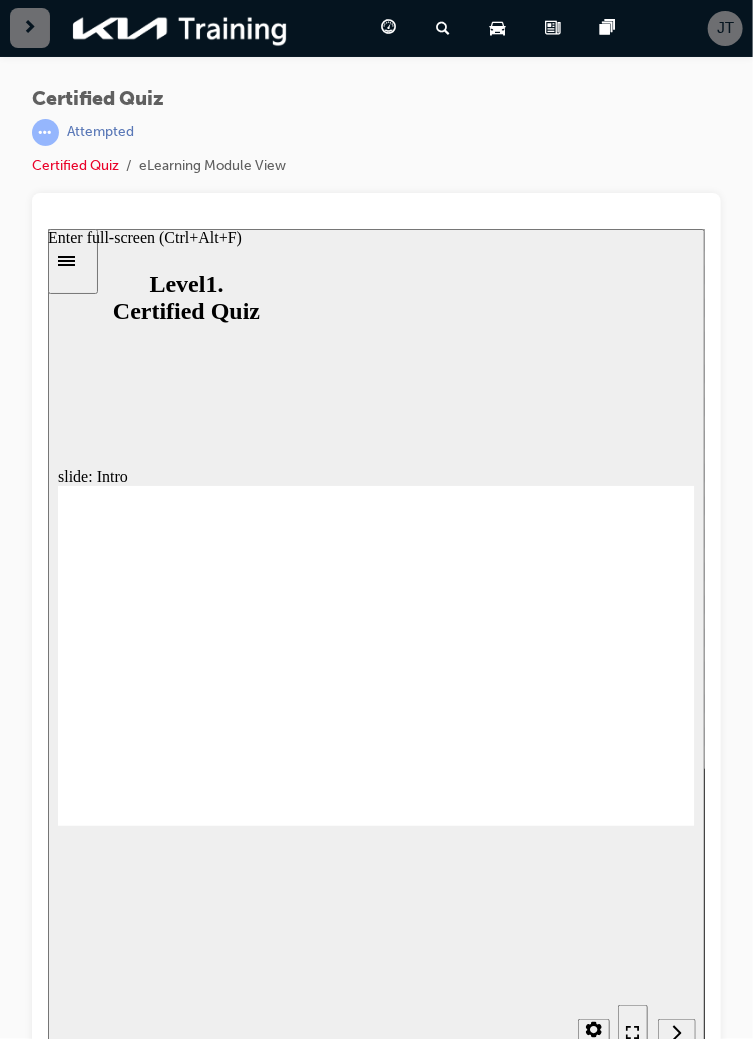 click 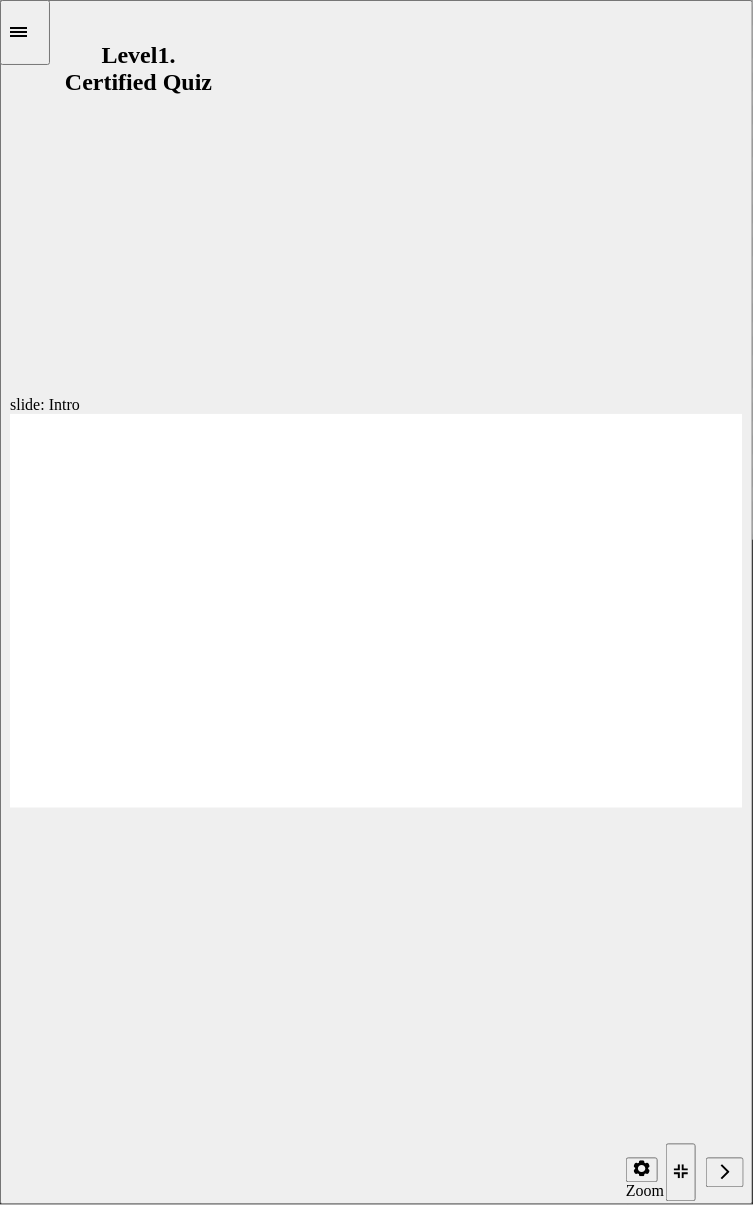 click 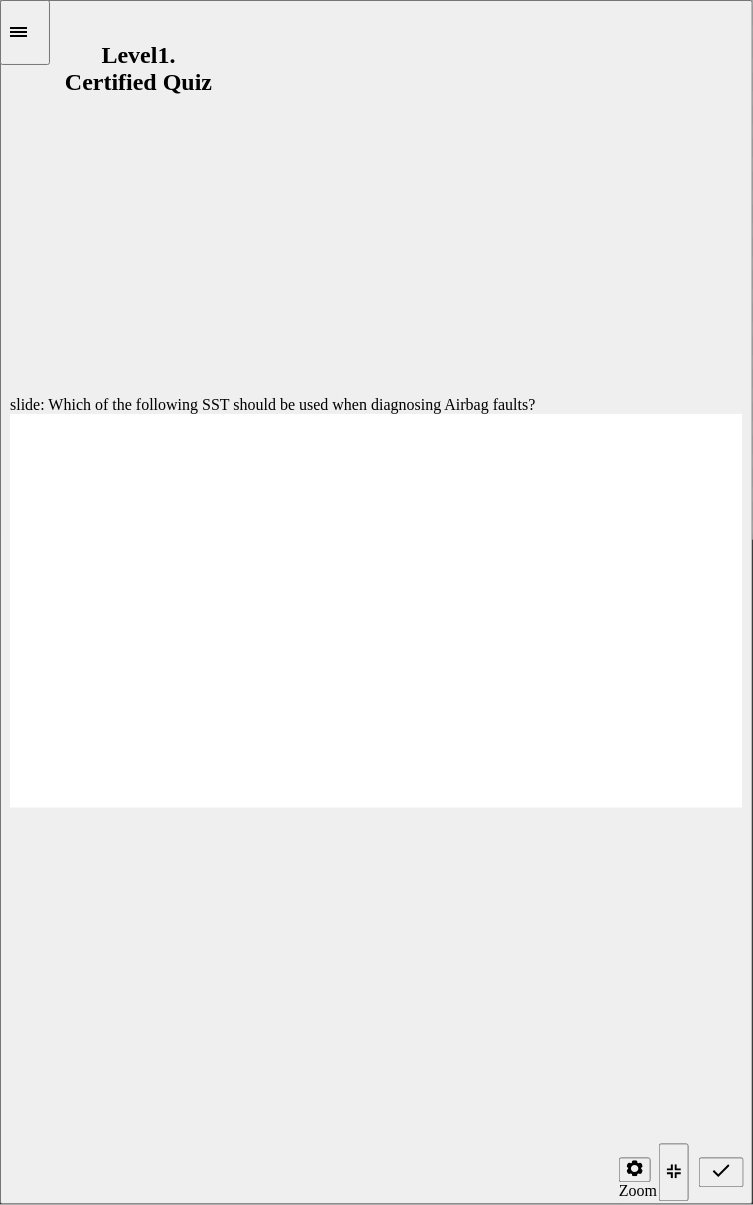 radio on "true" 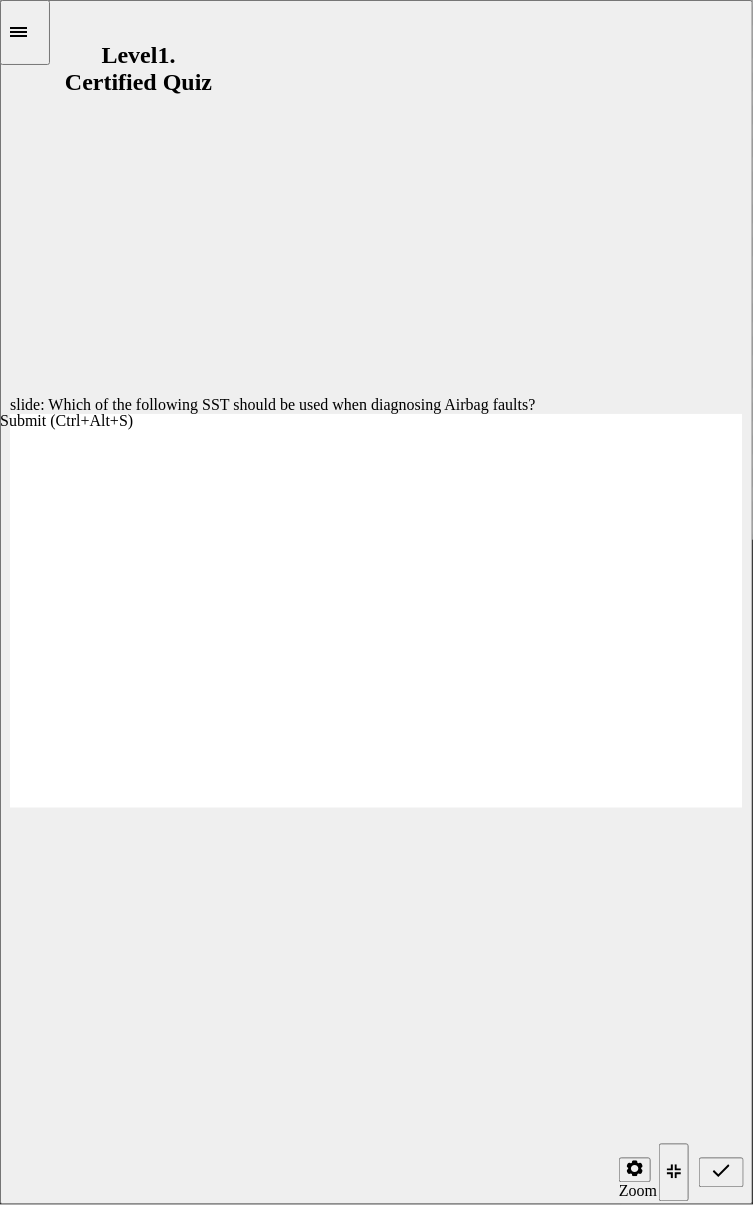 click at bounding box center (721, 1173) 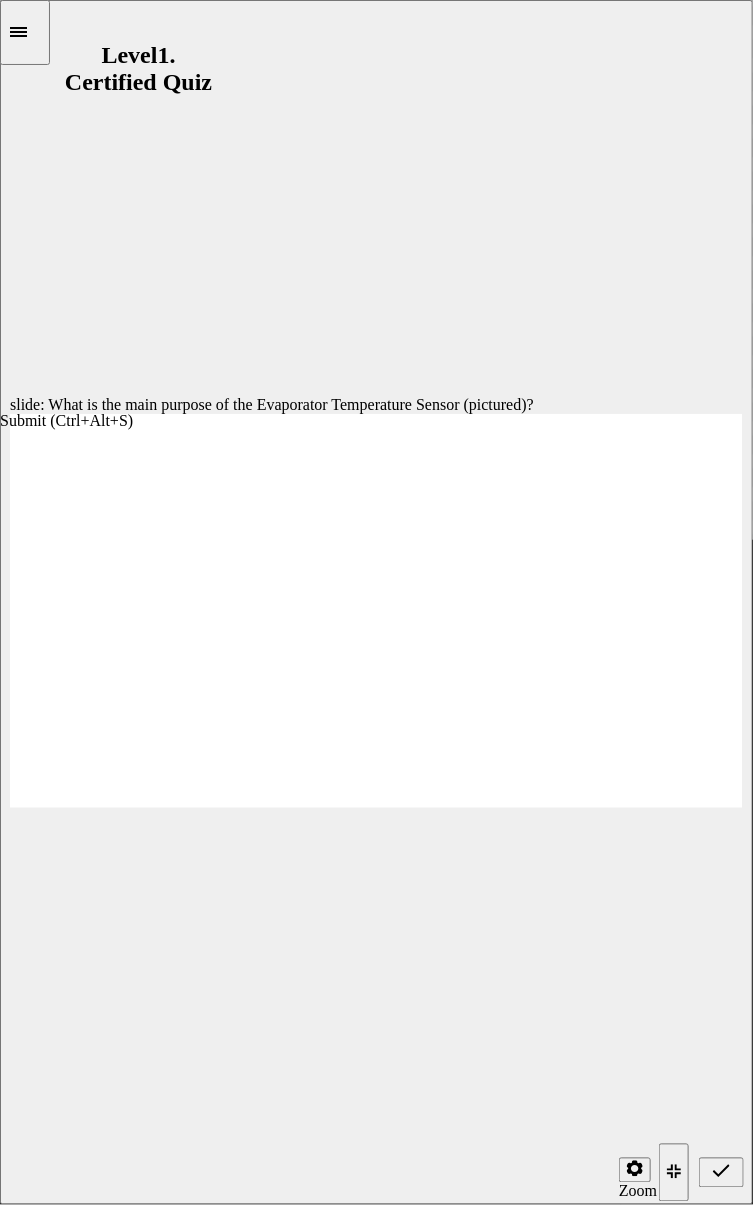 radio on "true" 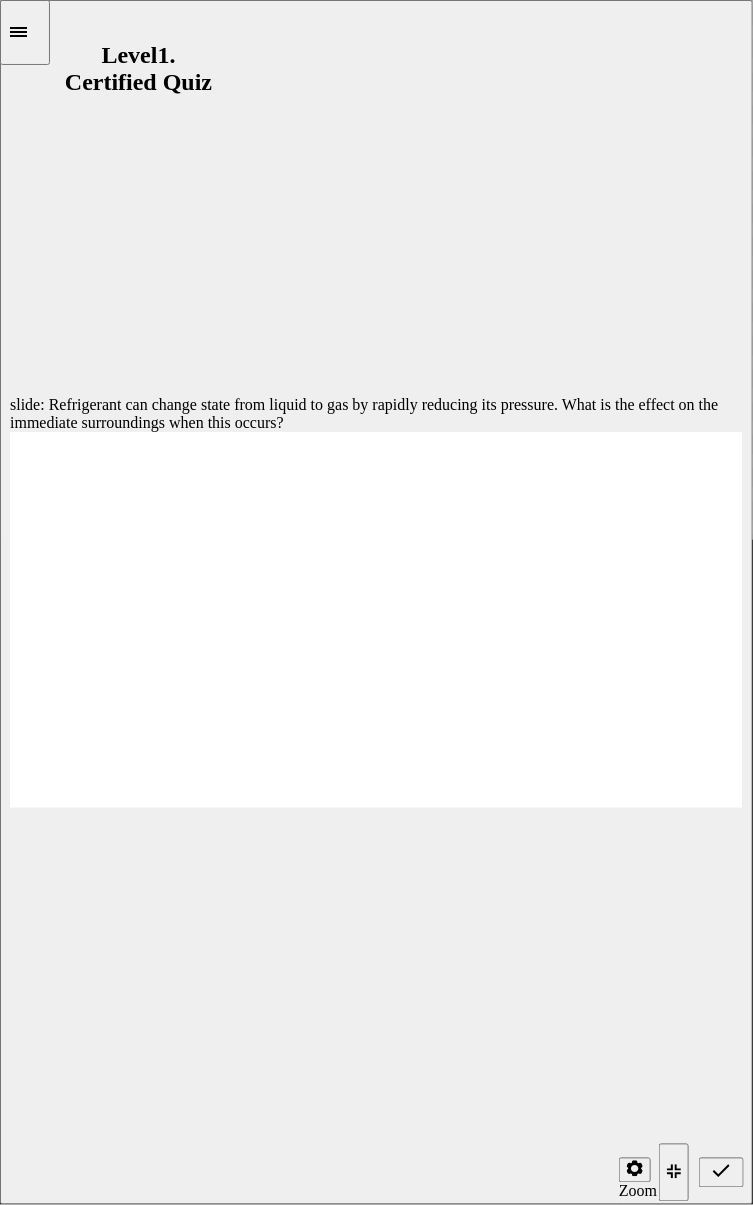 radio on "true" 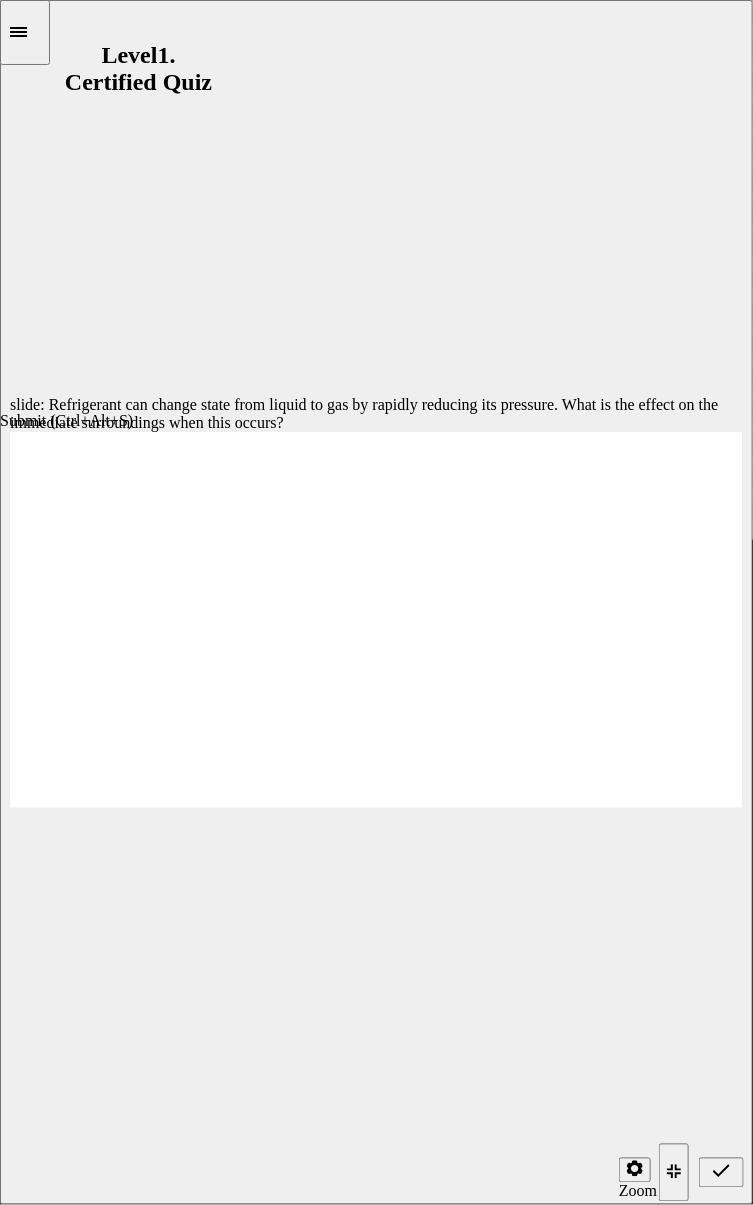 click at bounding box center (721, 1173) 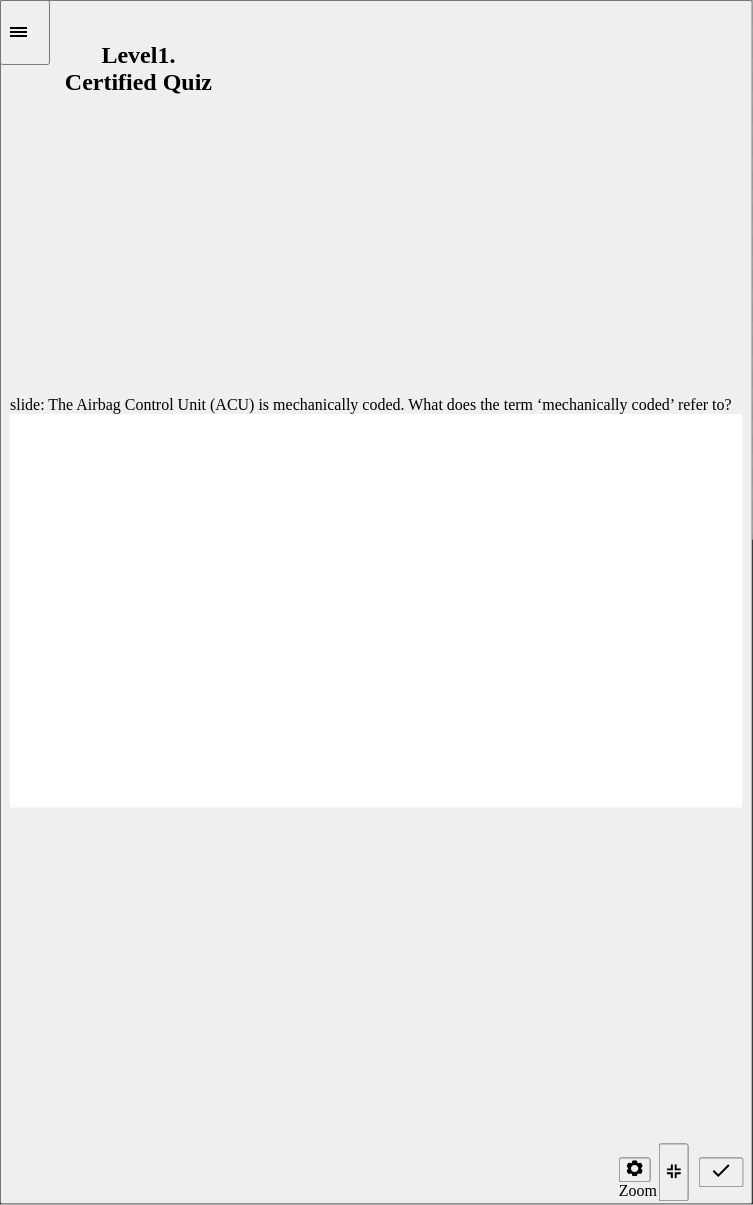 radio on "true" 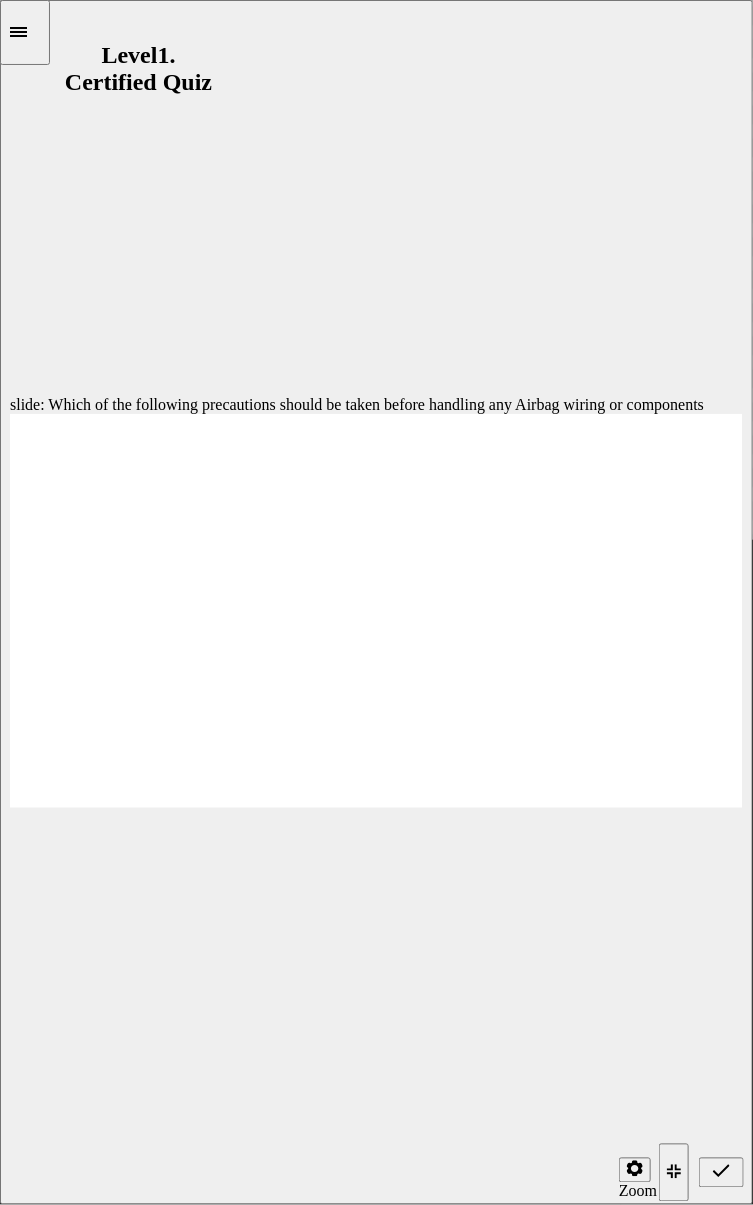 radio on "true" 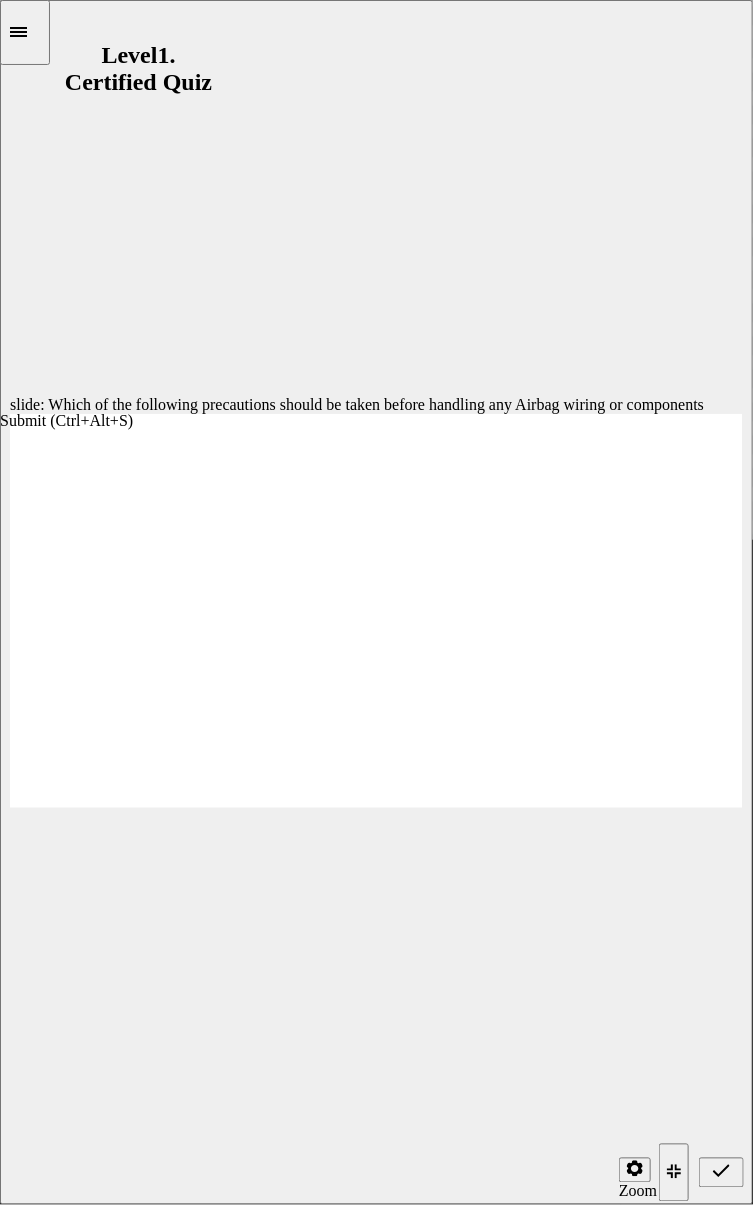click 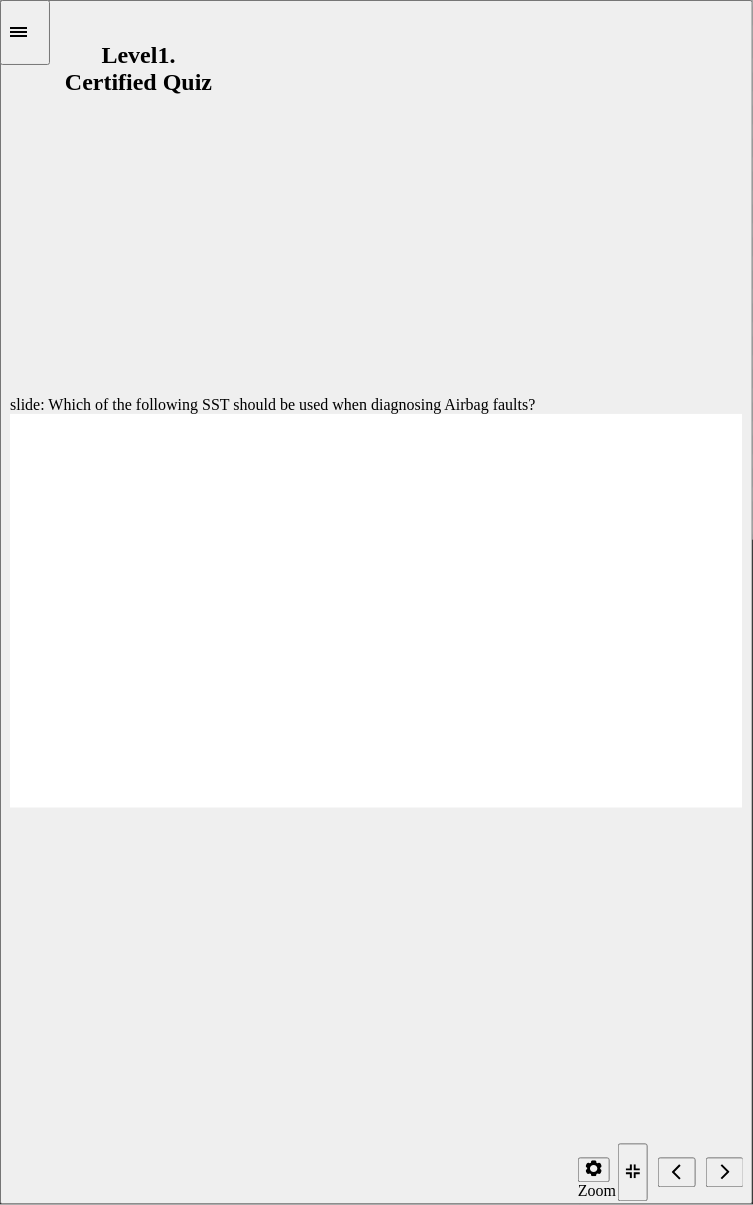 click at bounding box center [680, 1172] 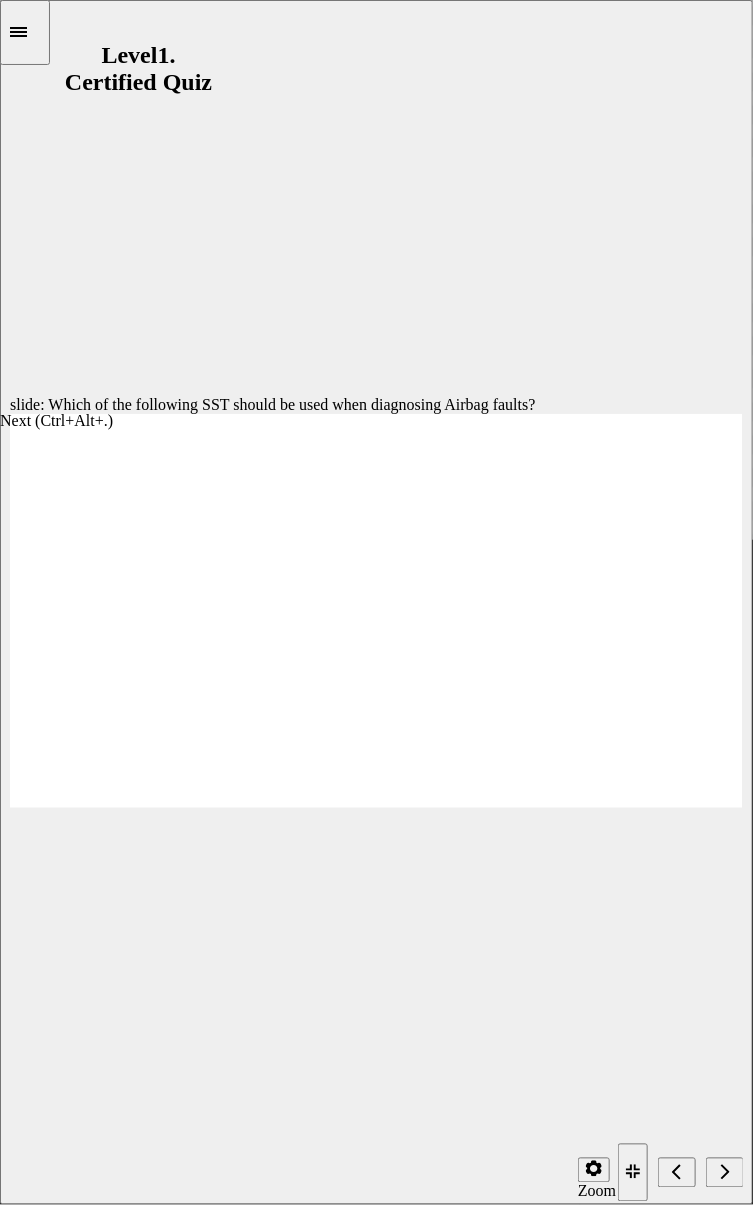 click at bounding box center [725, 1173] 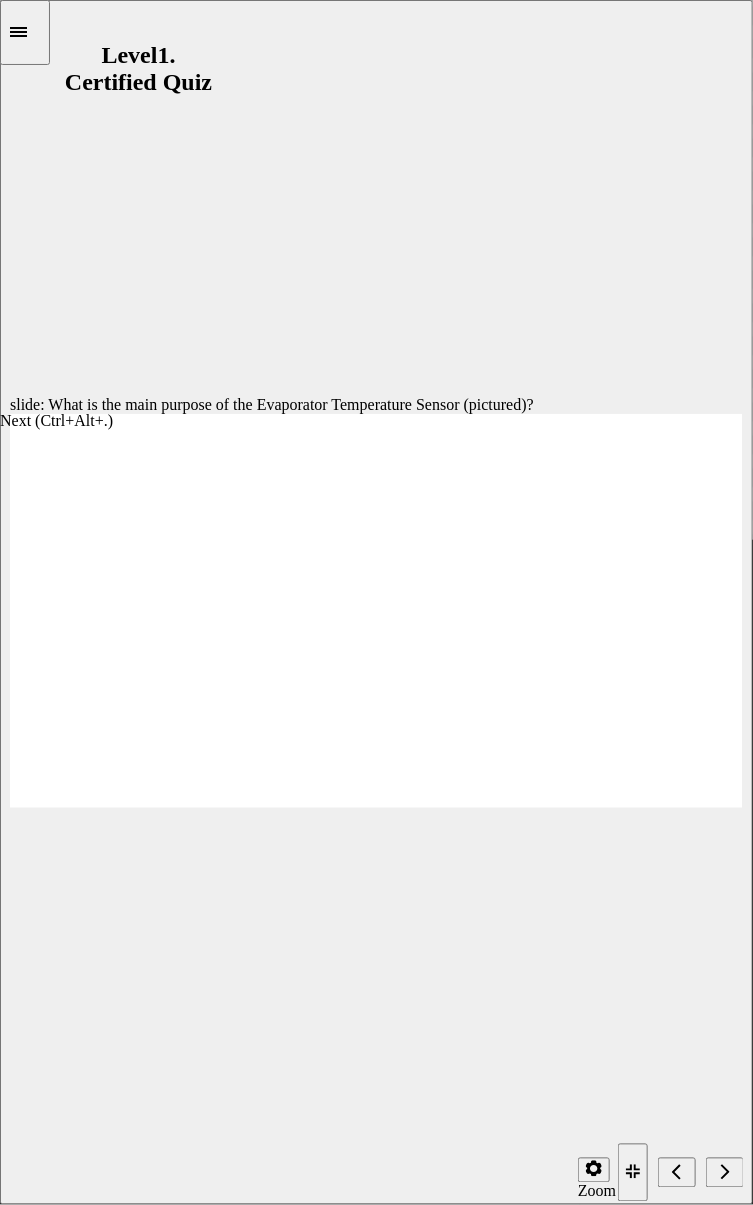 click 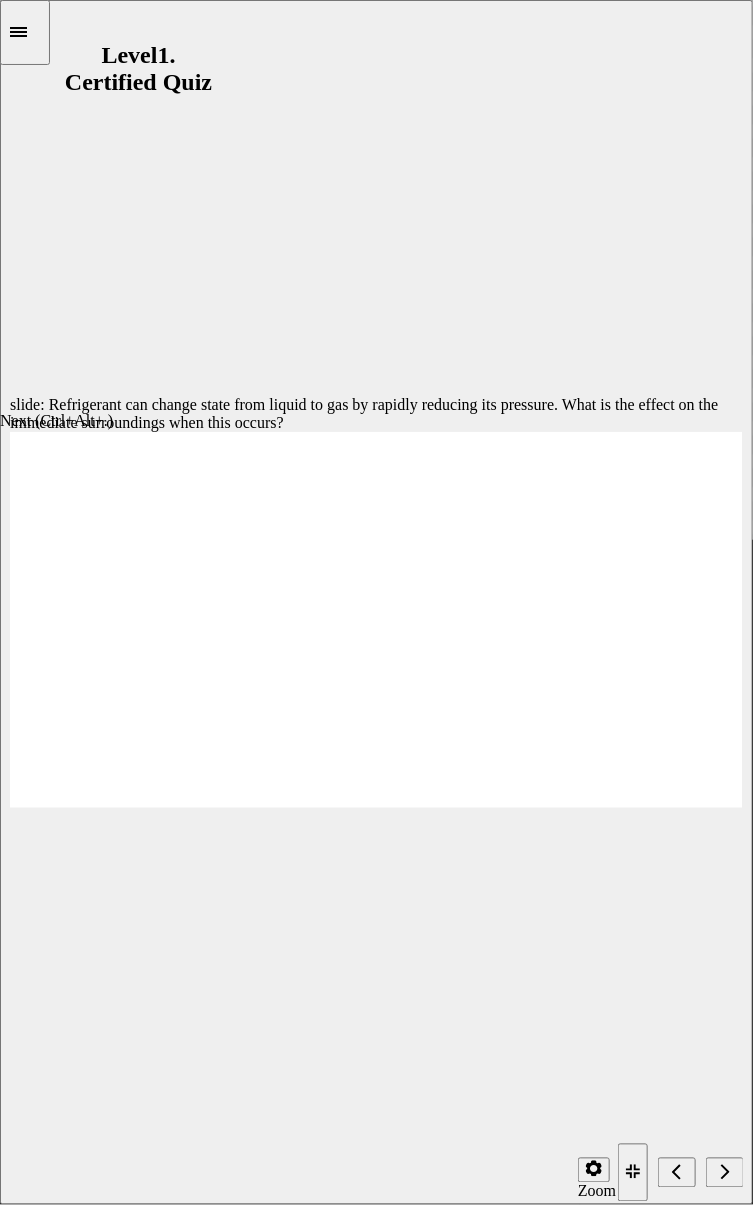click 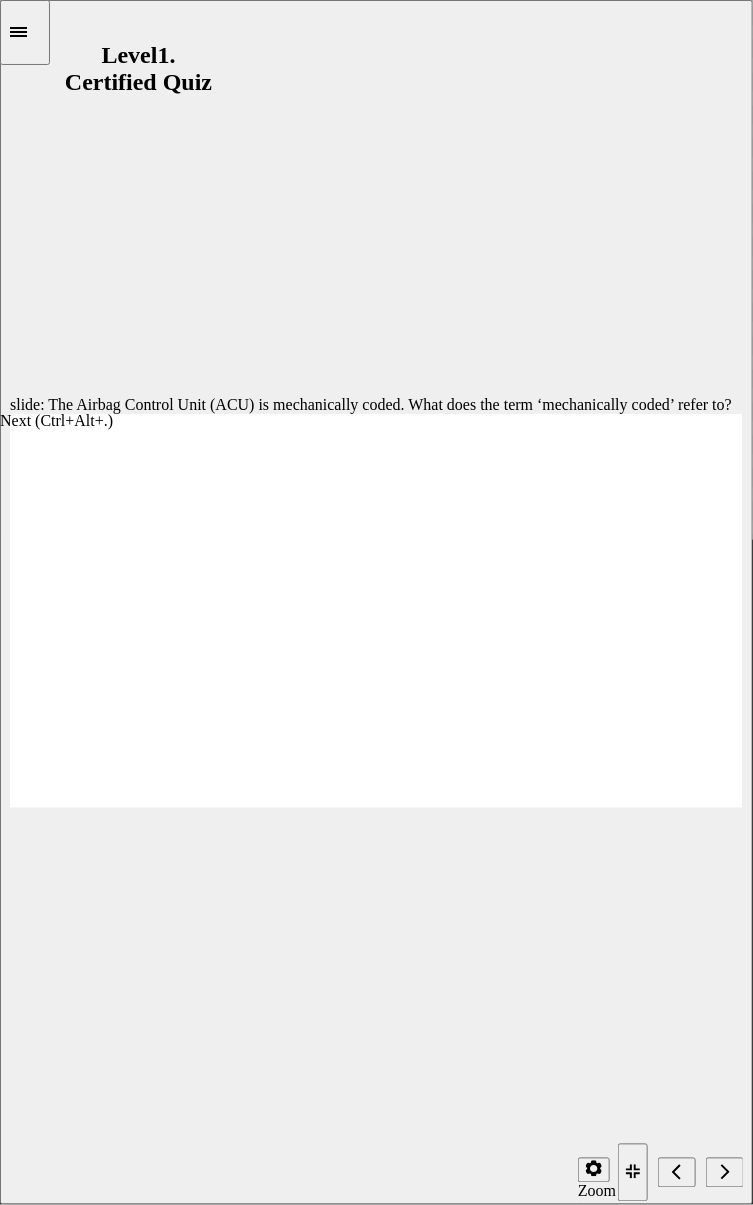 click 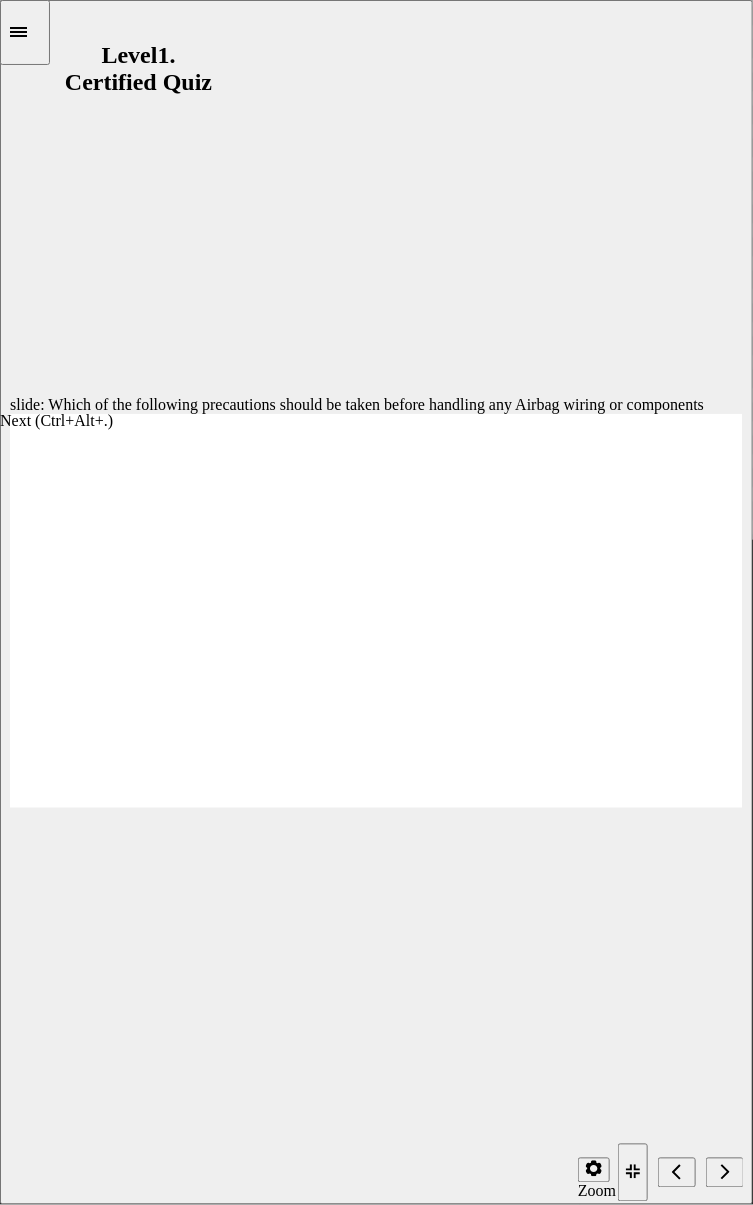 click 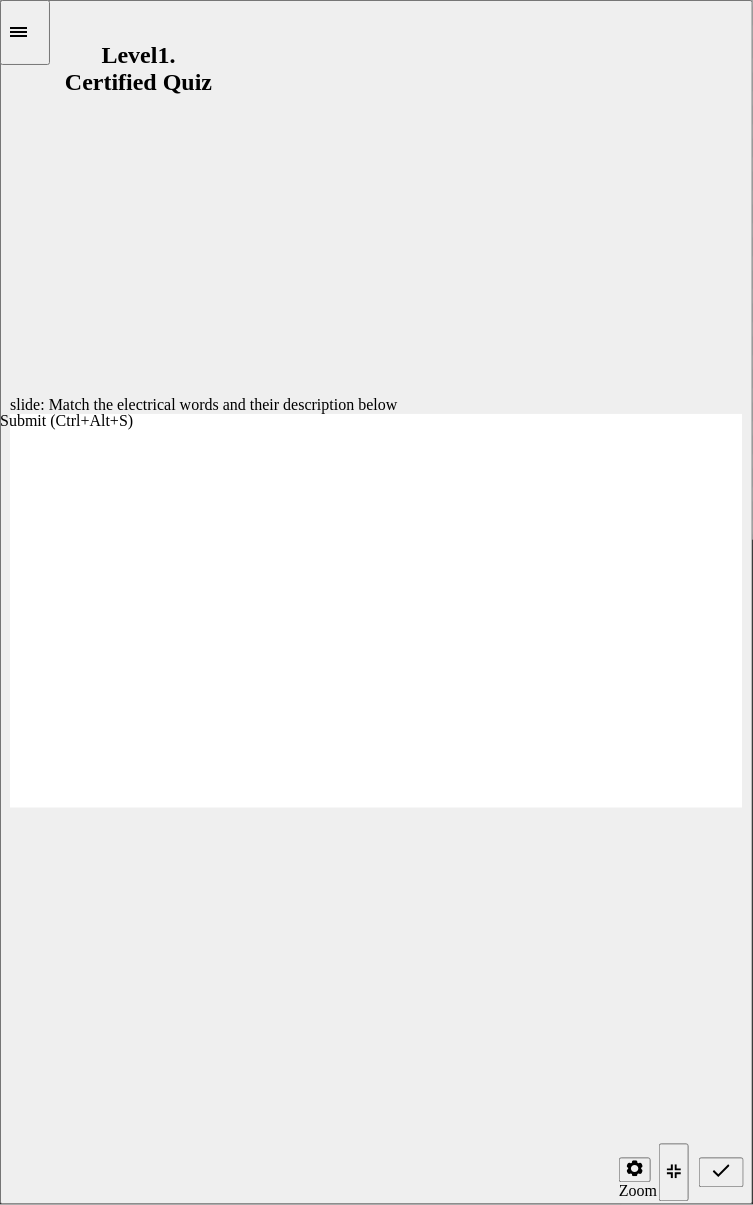 click at bounding box center [721, 1173] 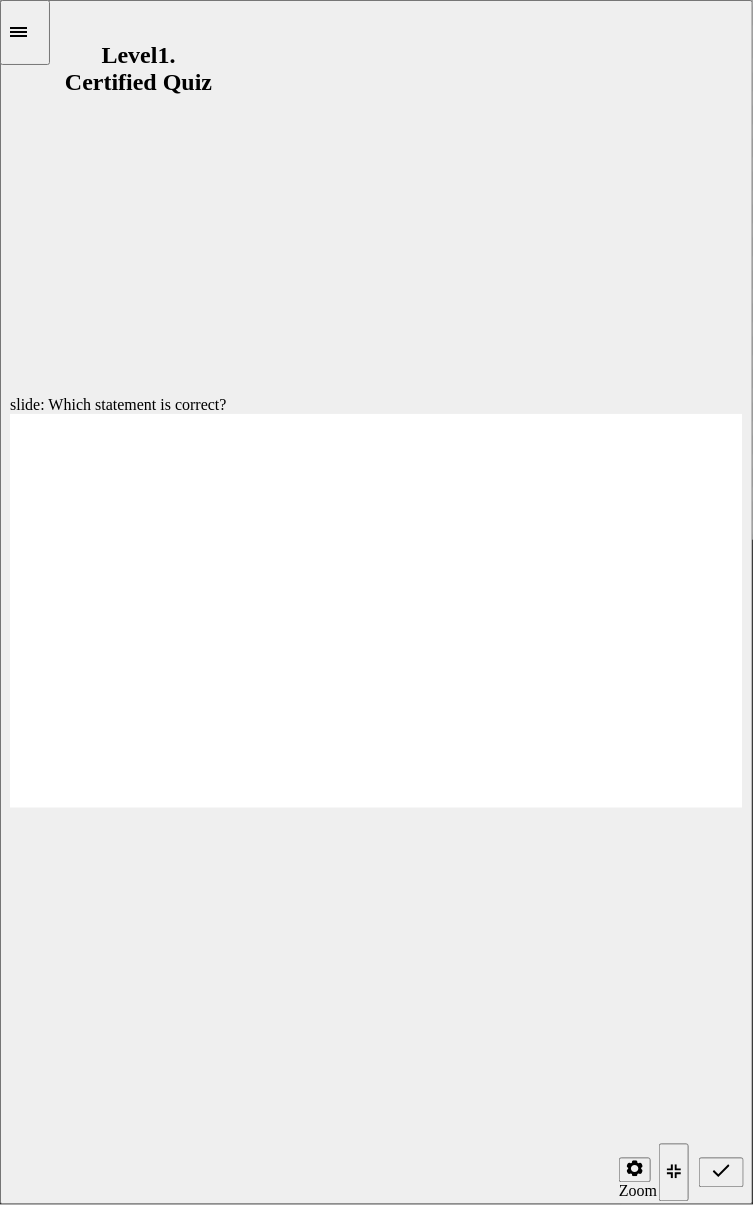 radio on "true" 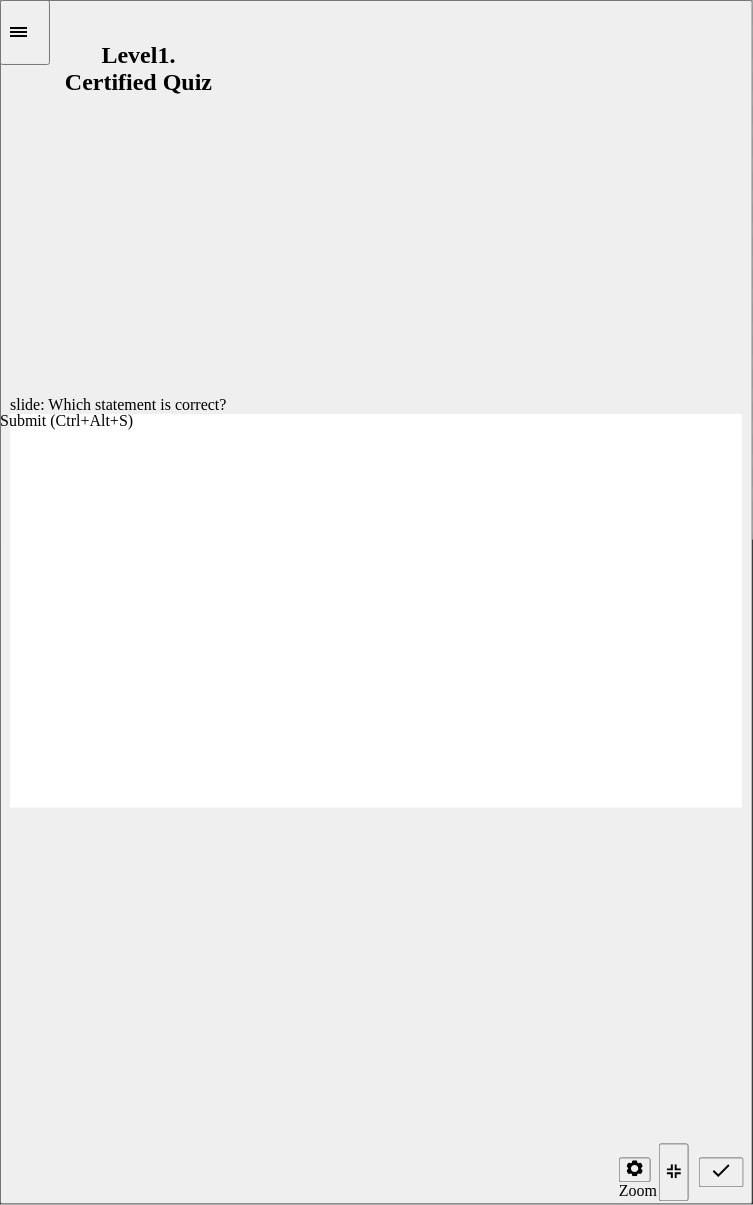 click 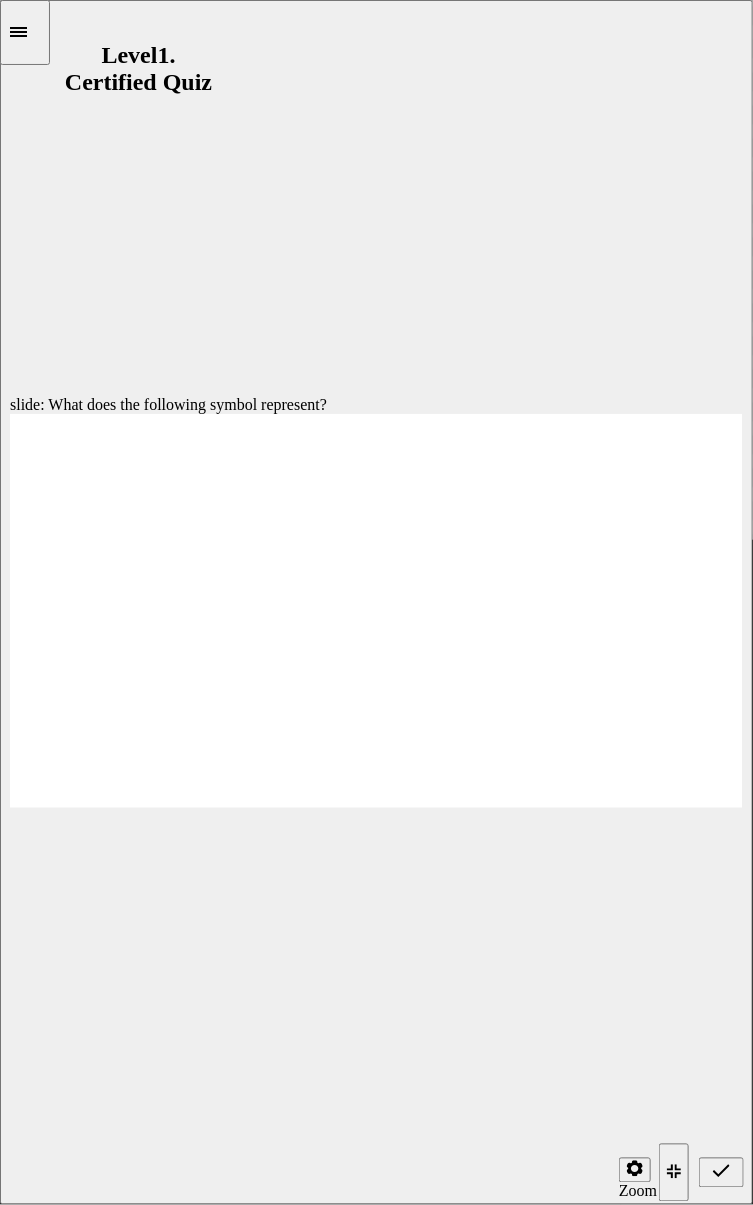 radio on "true" 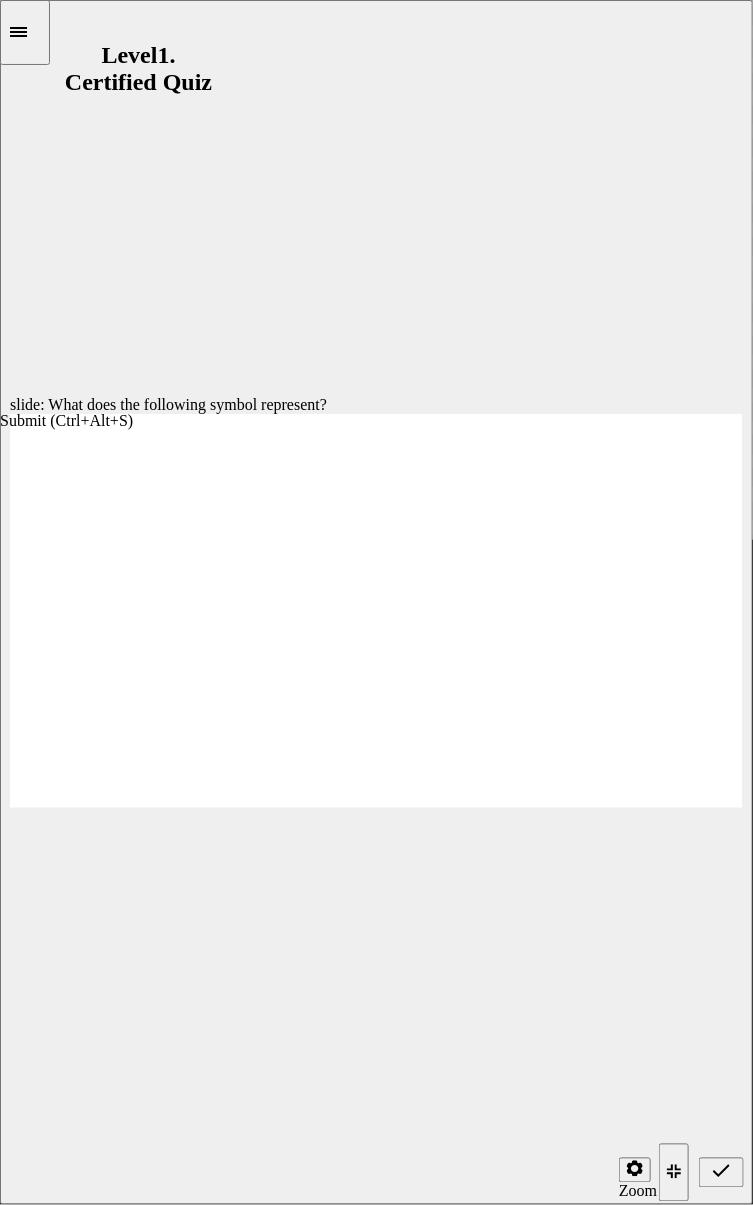 click 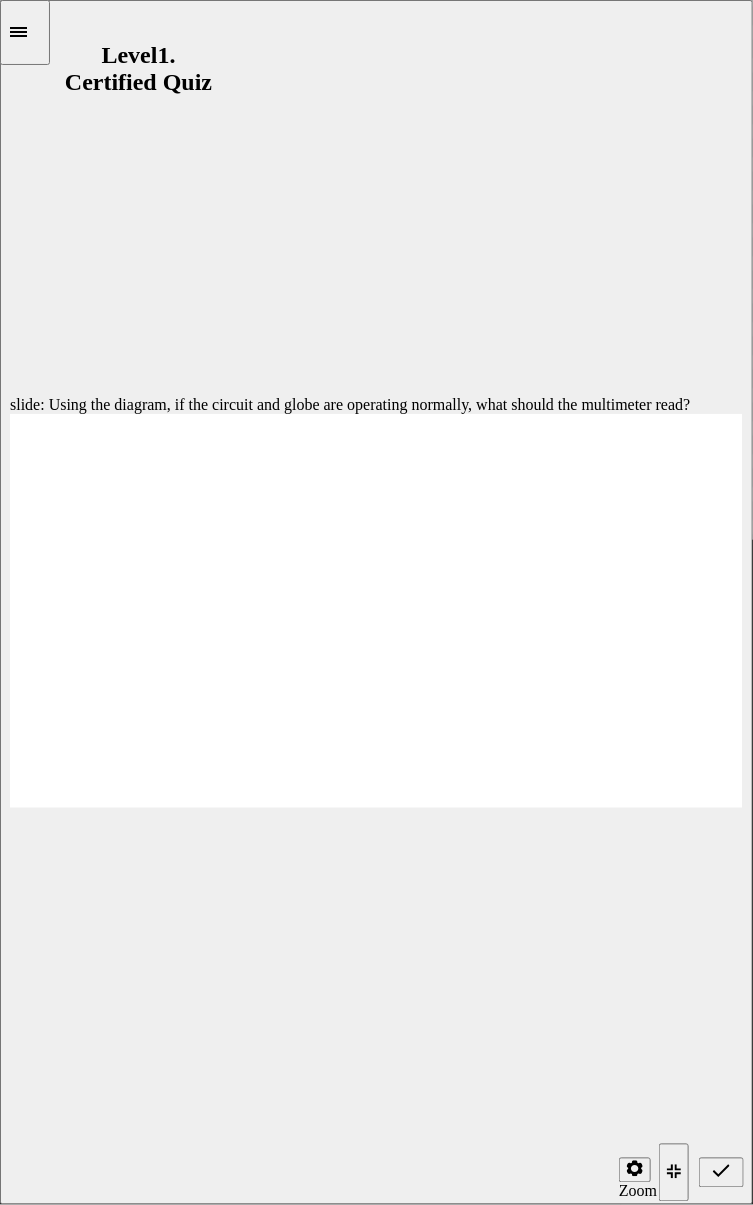 radio on "true" 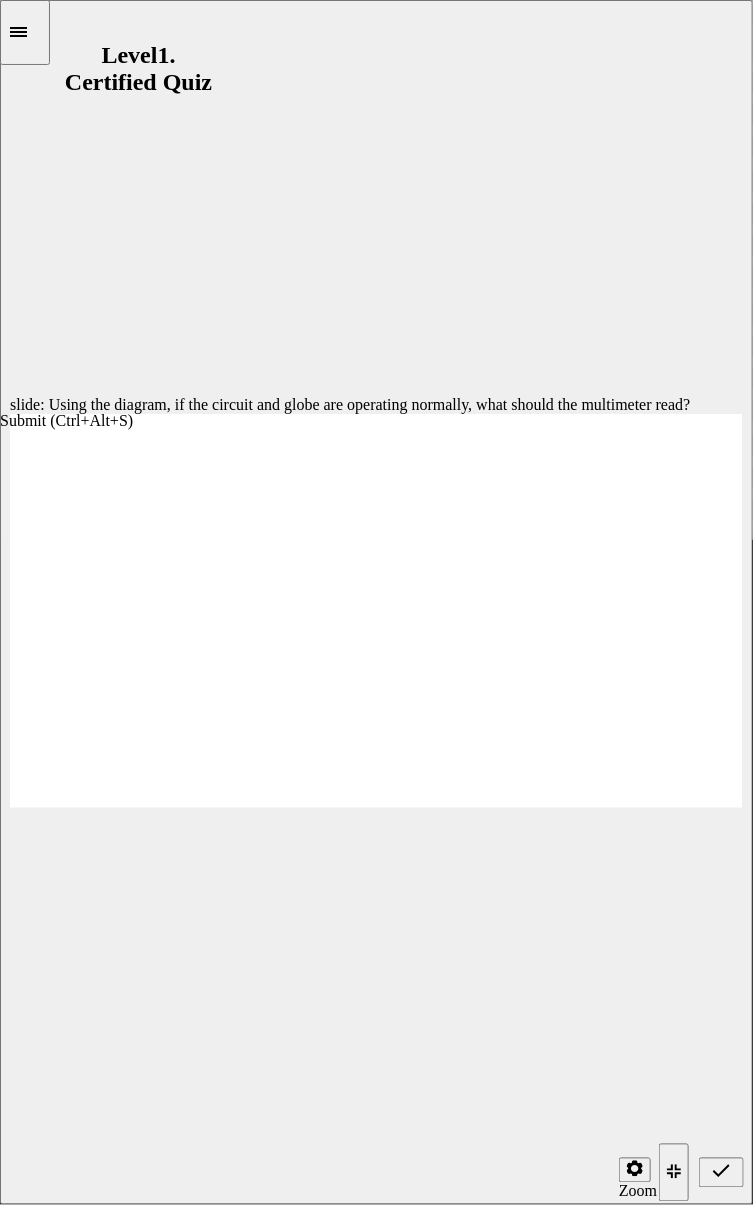 click 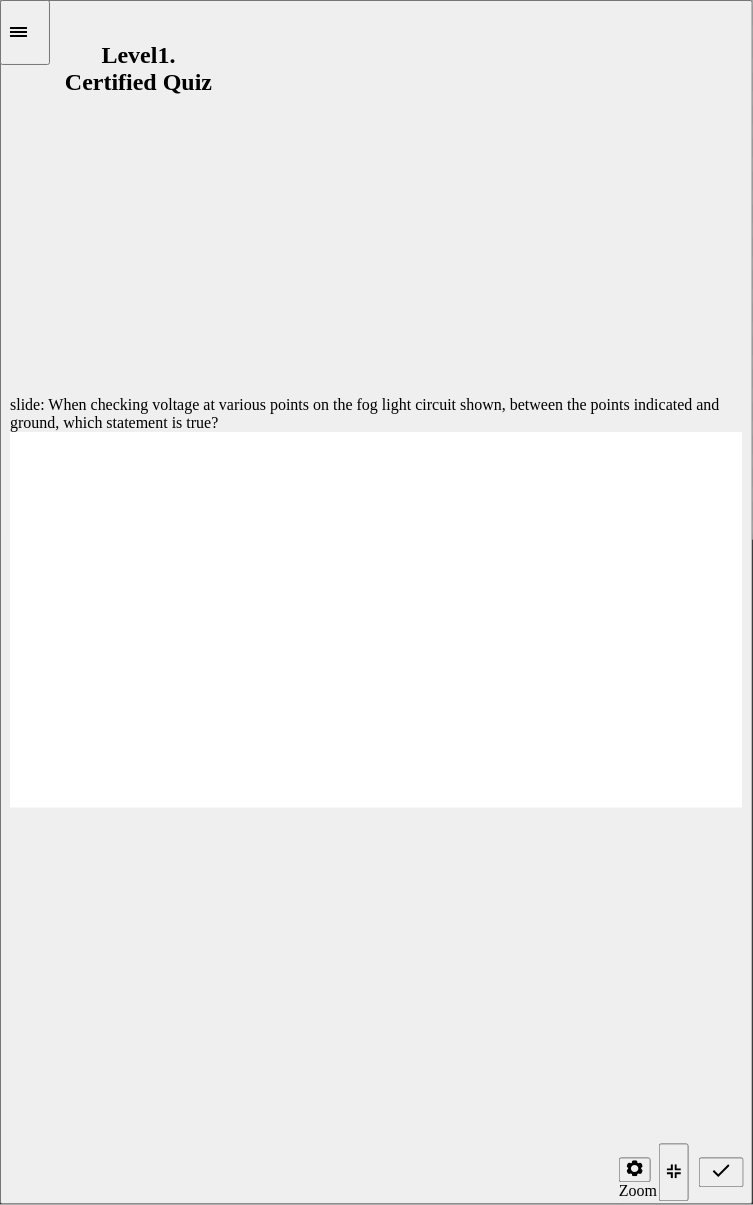 radio on "true" 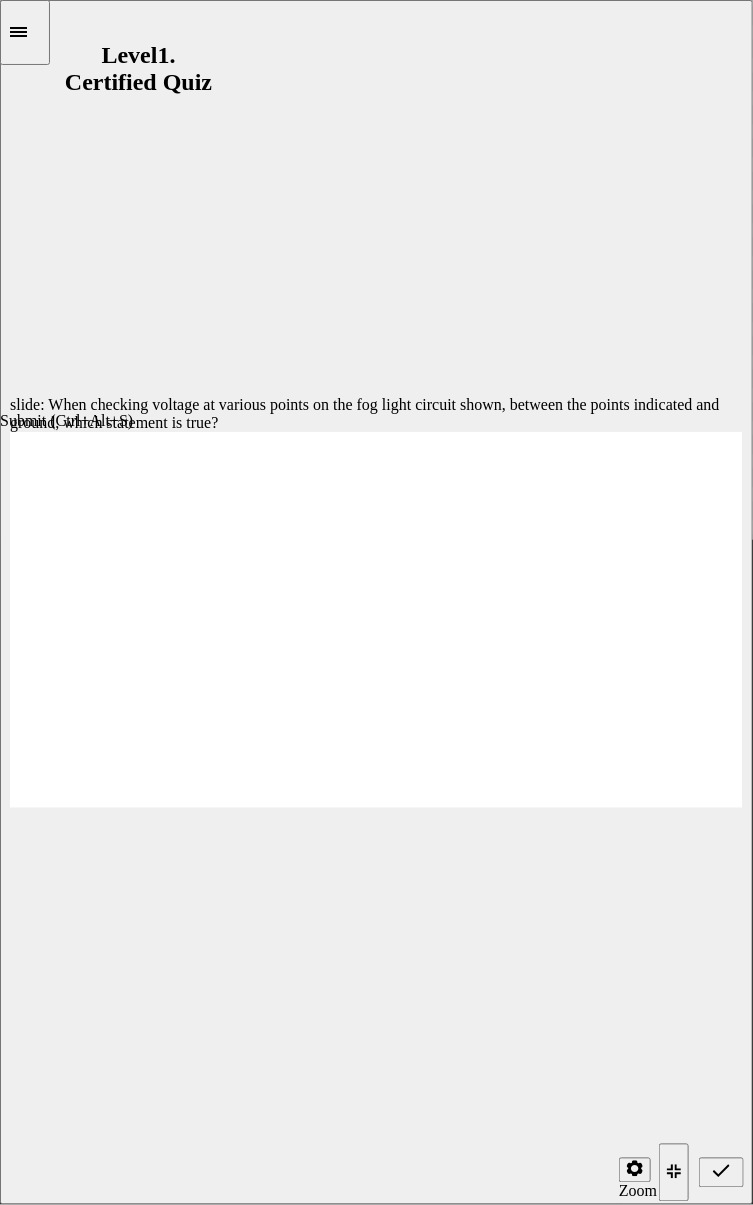 click 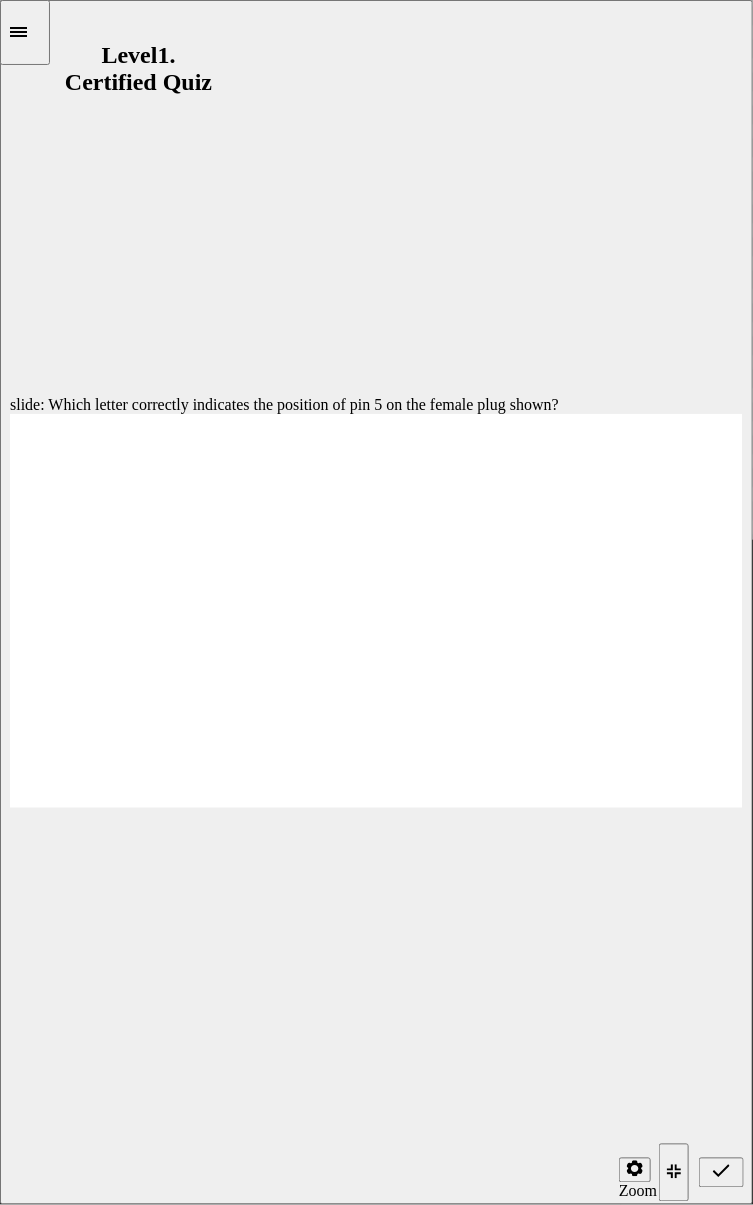 radio on "true" 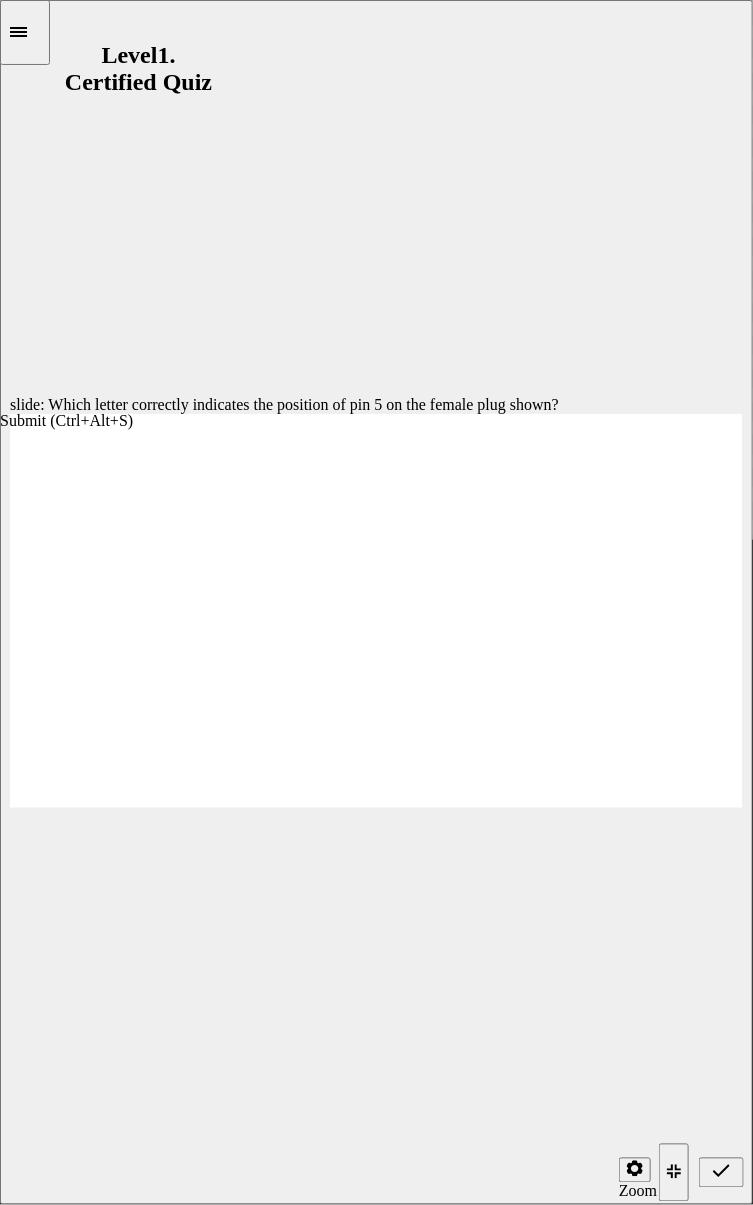 click 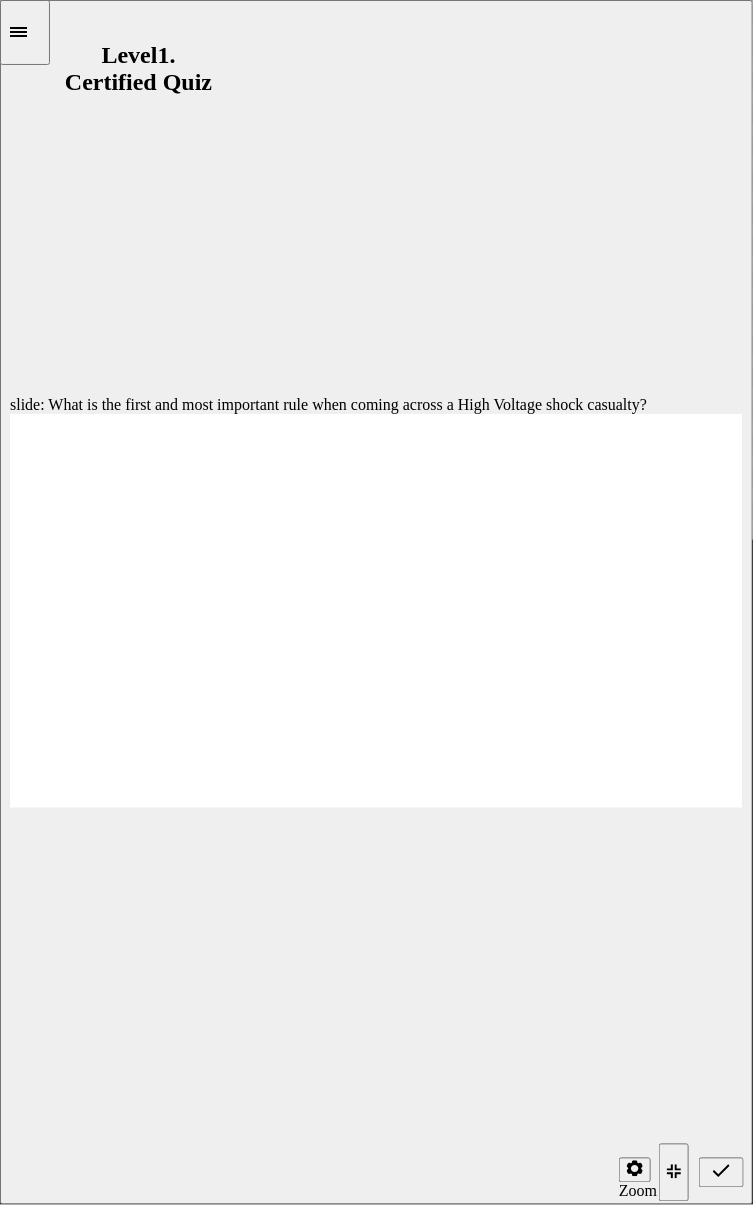 radio on "true" 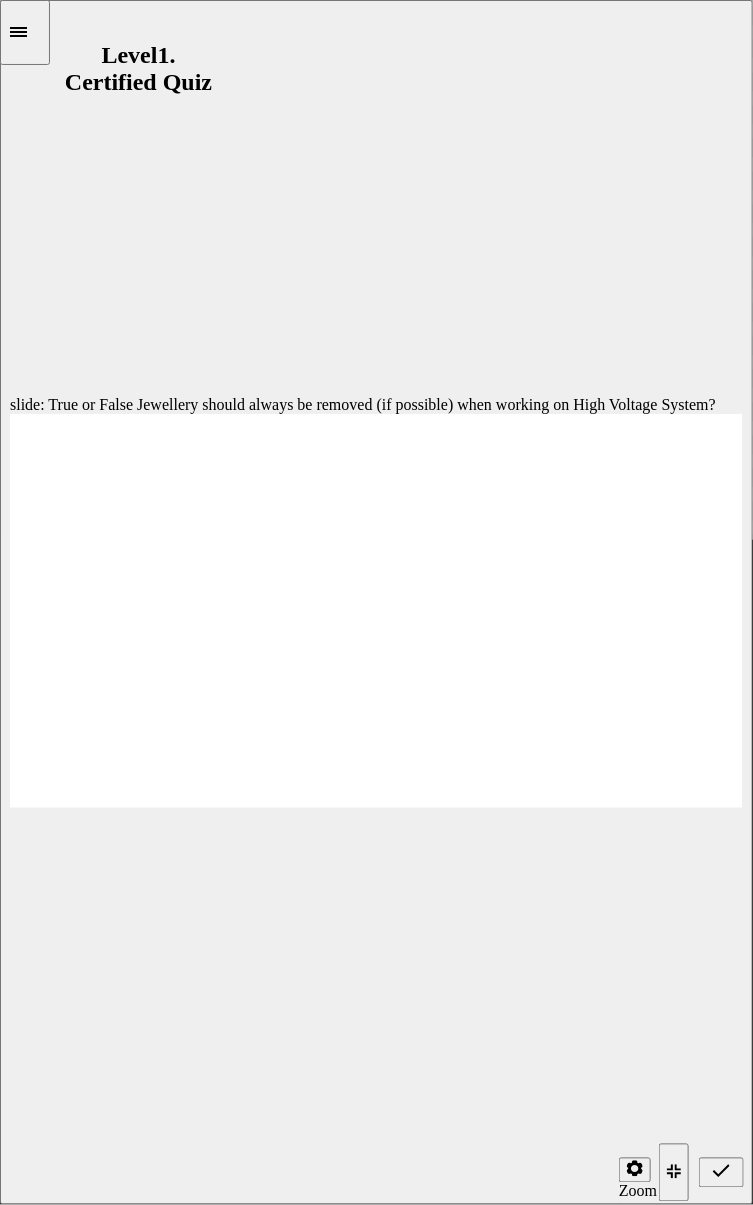 radio on "true" 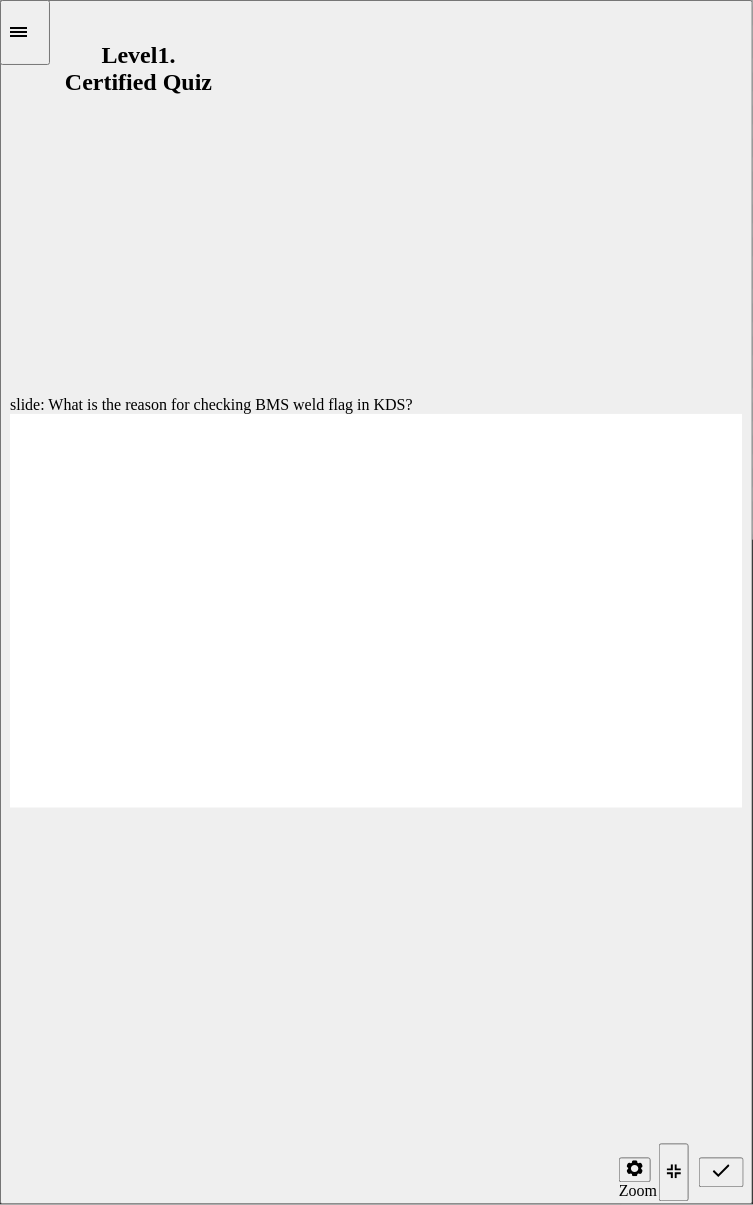 radio on "true" 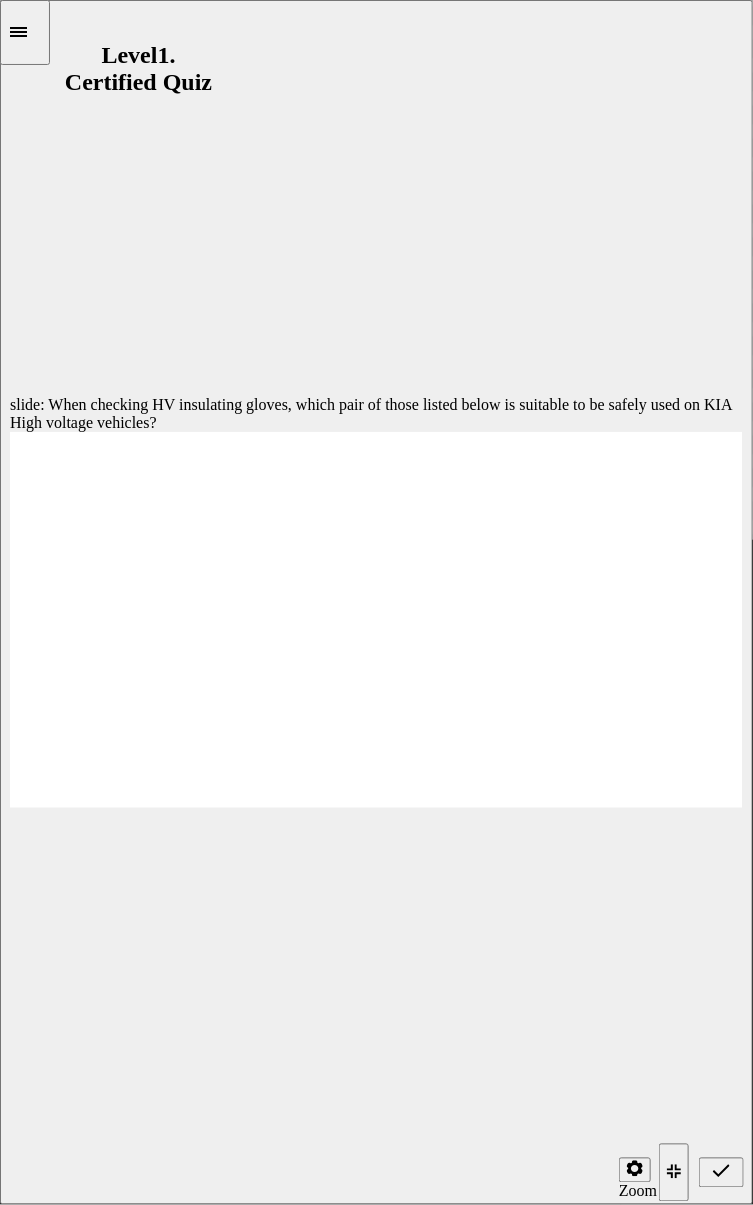 radio on "true" 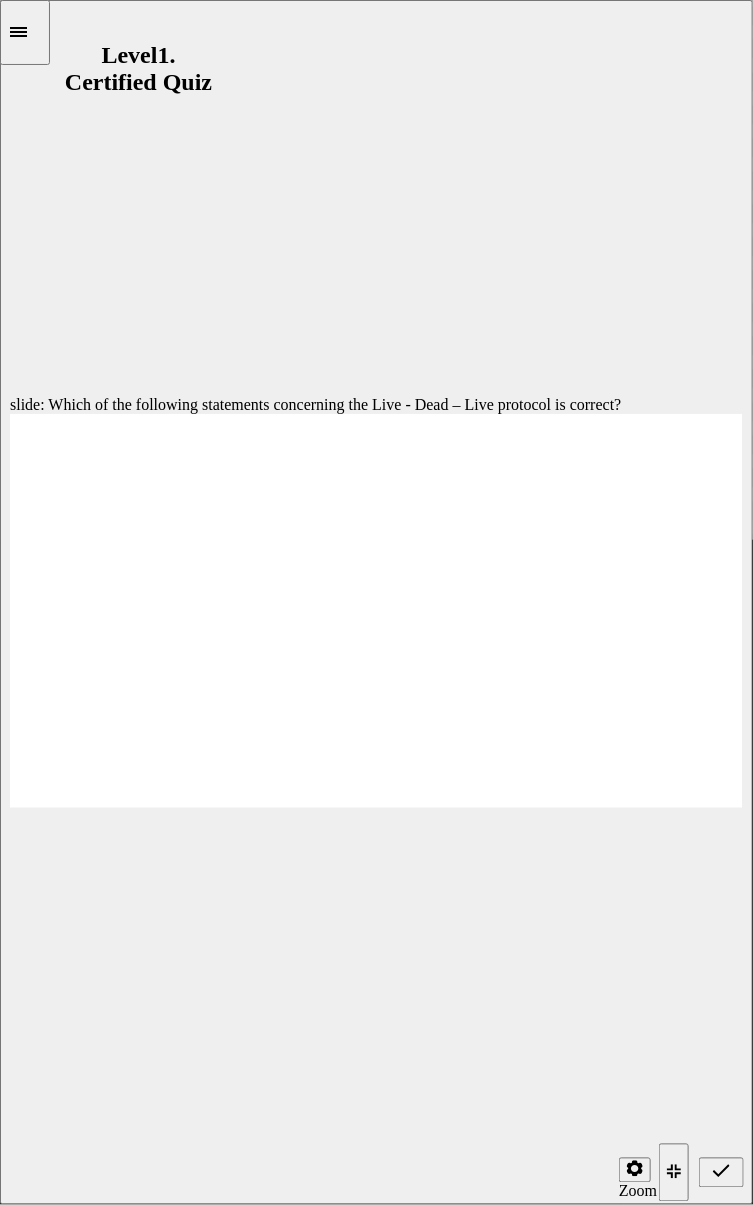 radio on "true" 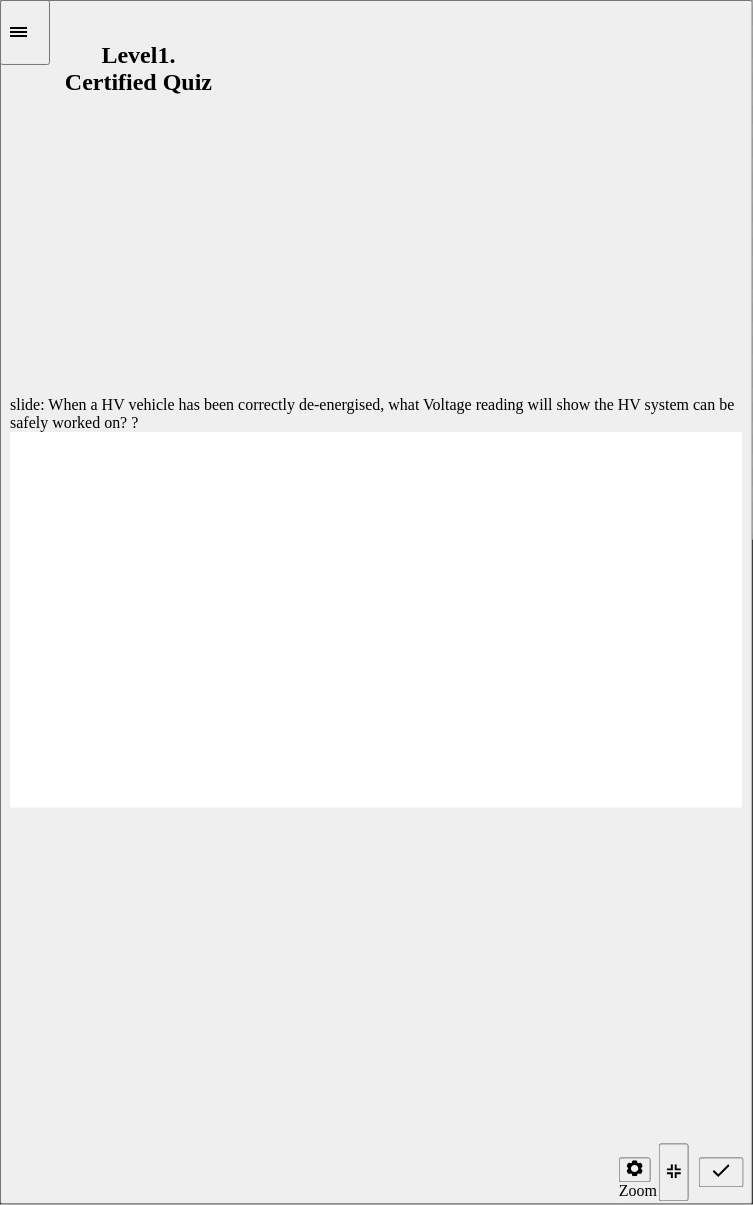 radio on "true" 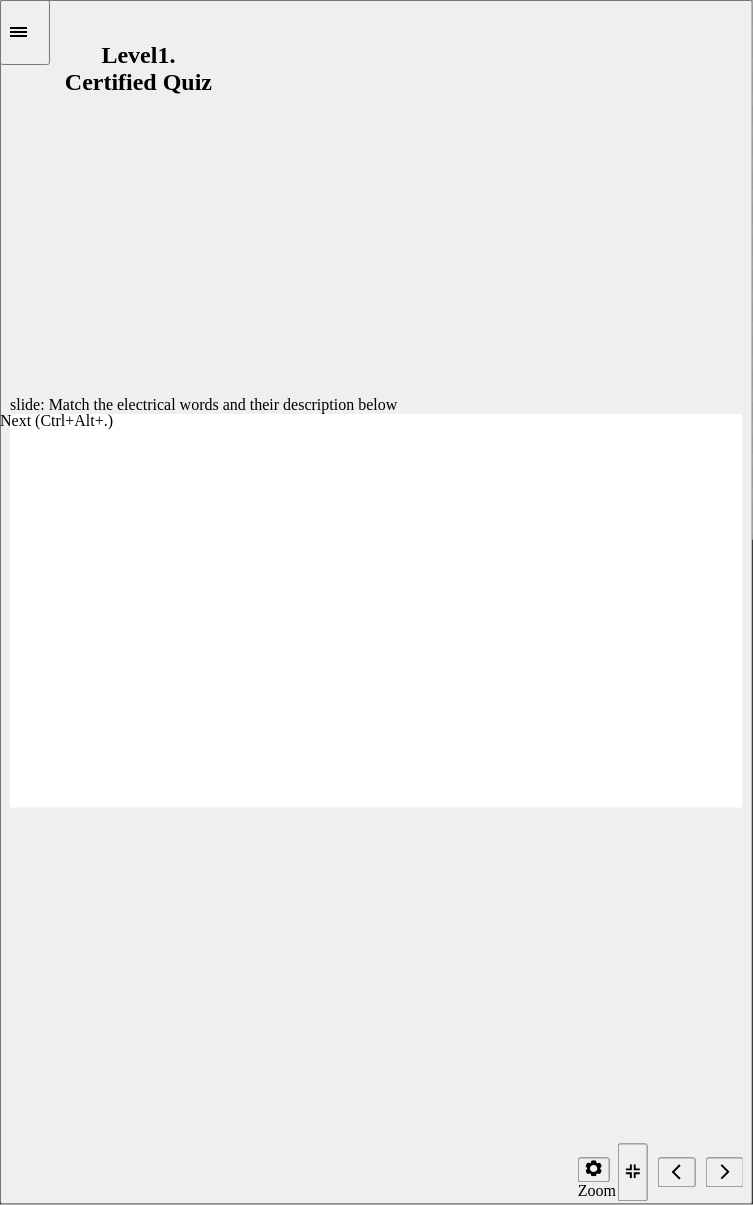 click 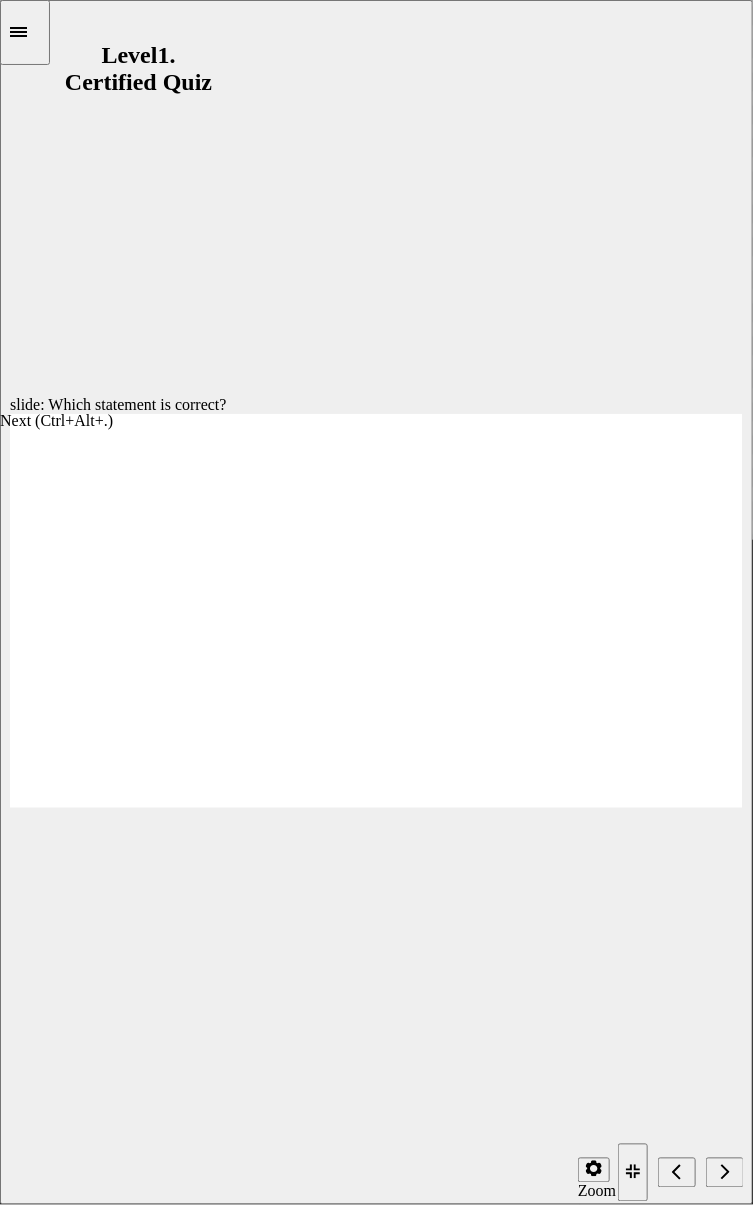 click 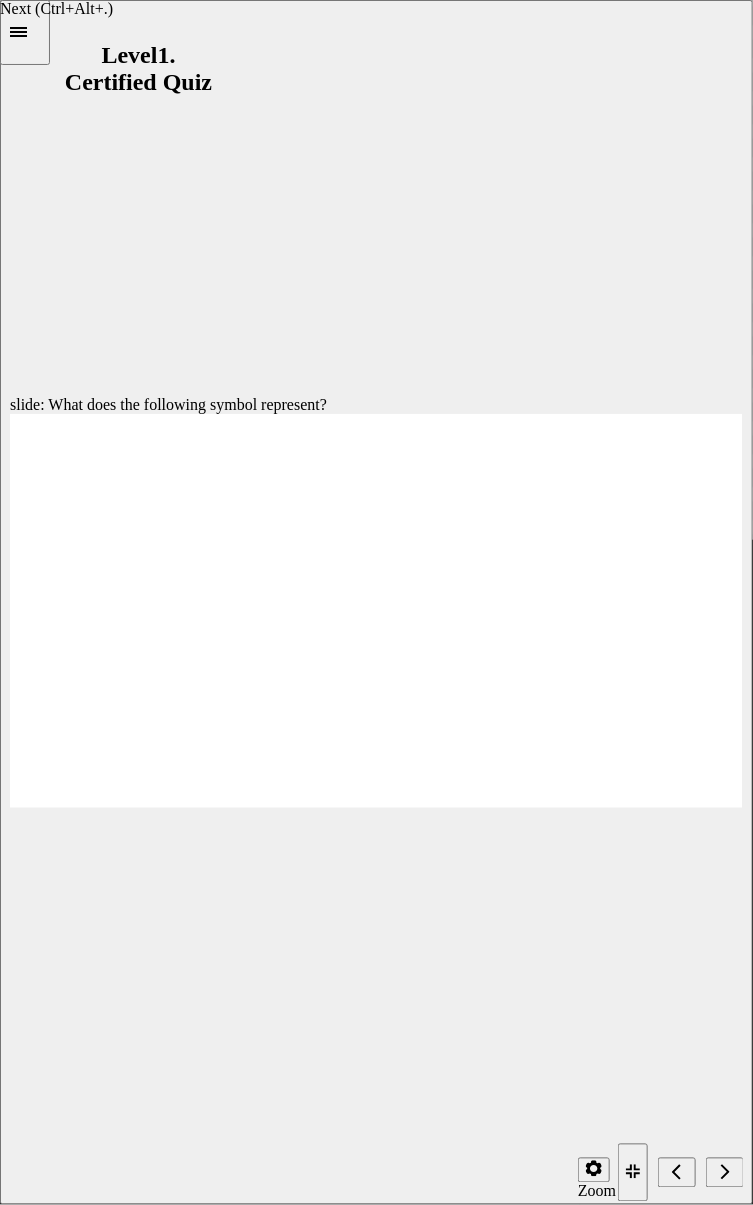 click at bounding box center (725, 1173) 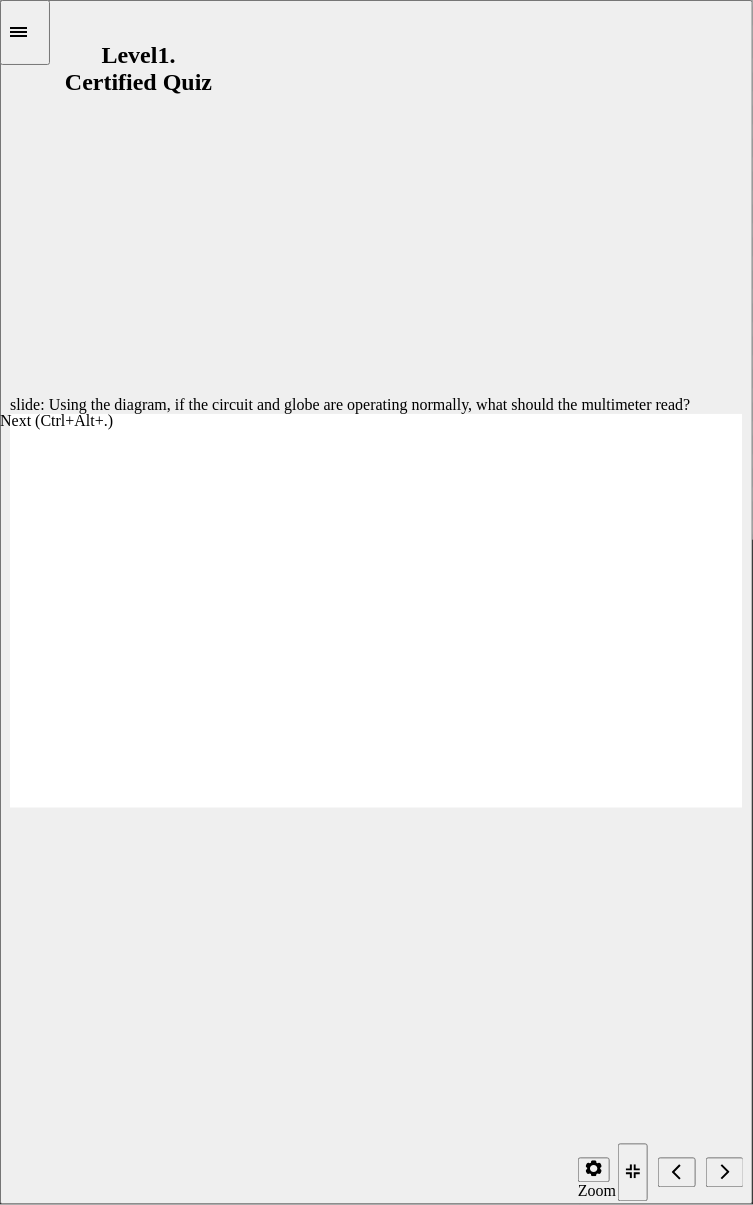 click at bounding box center (725, 1173) 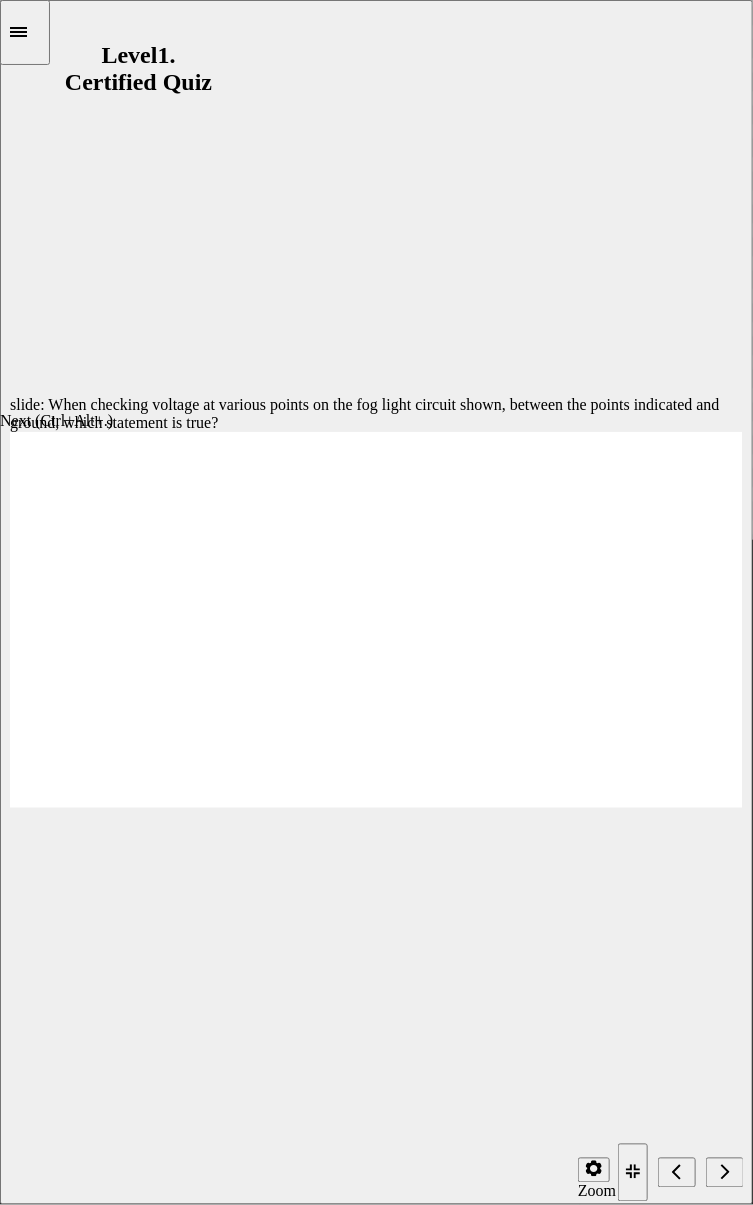 click at bounding box center (725, 1173) 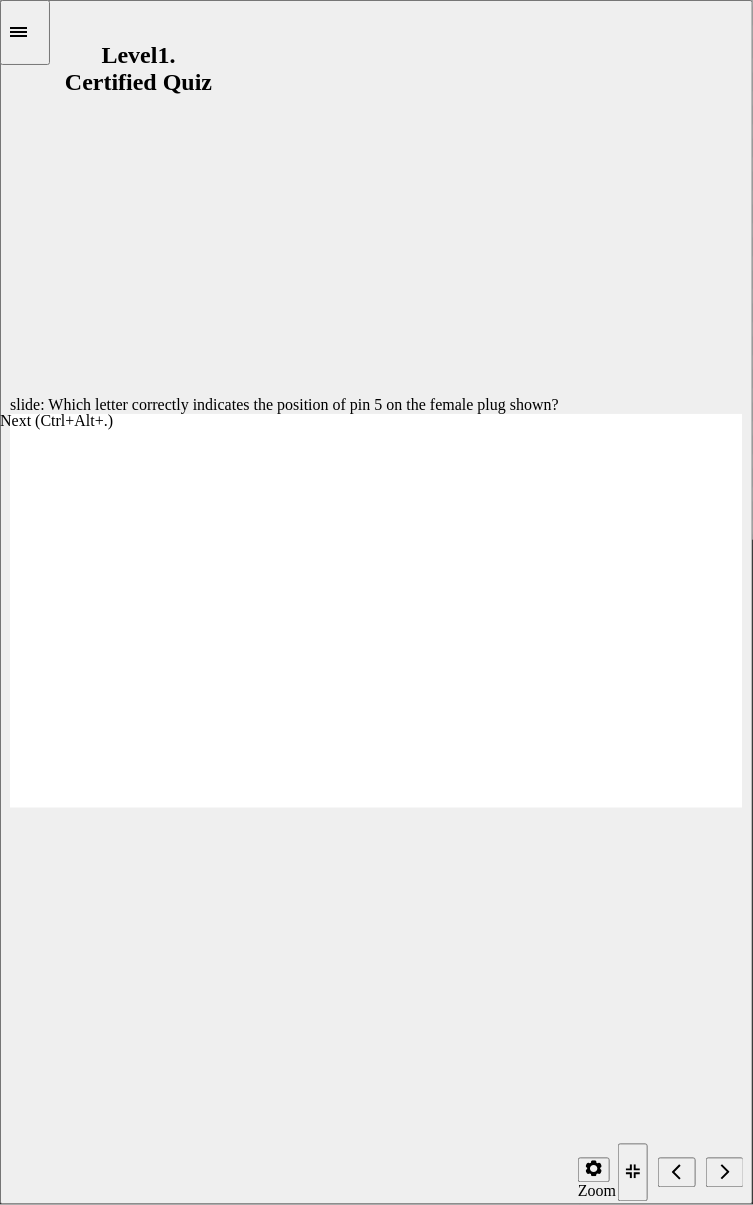 click 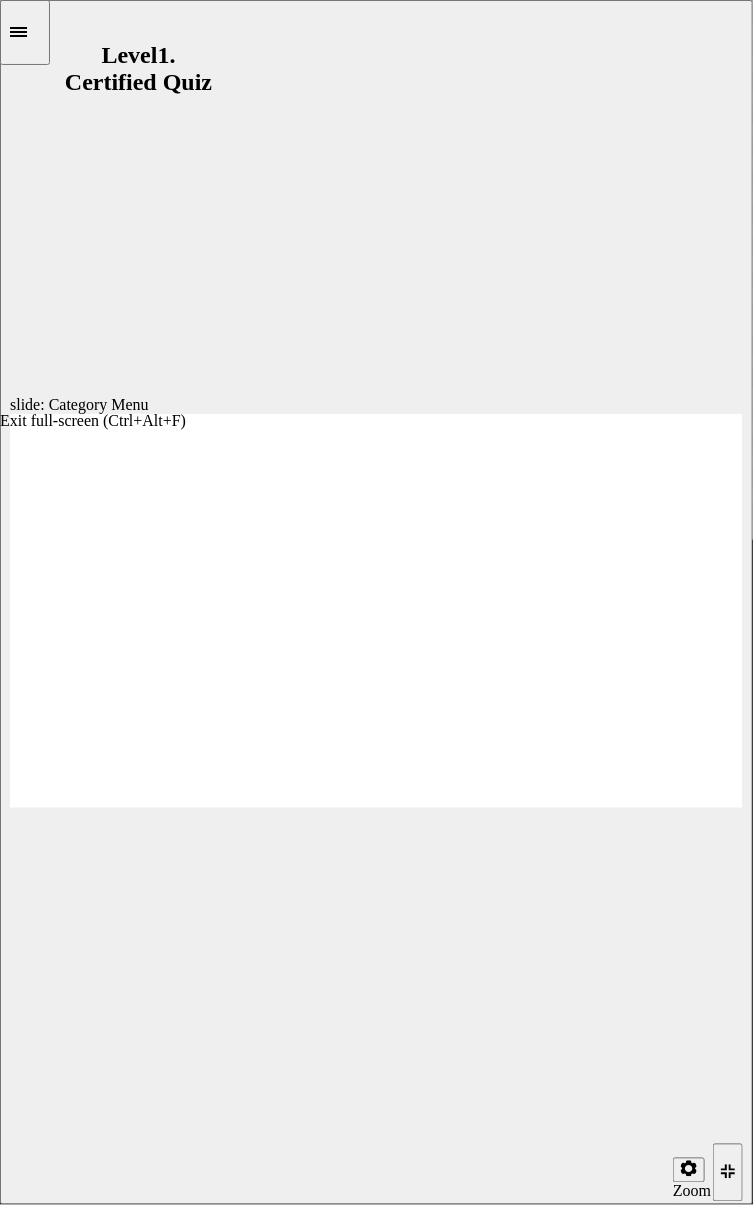 click 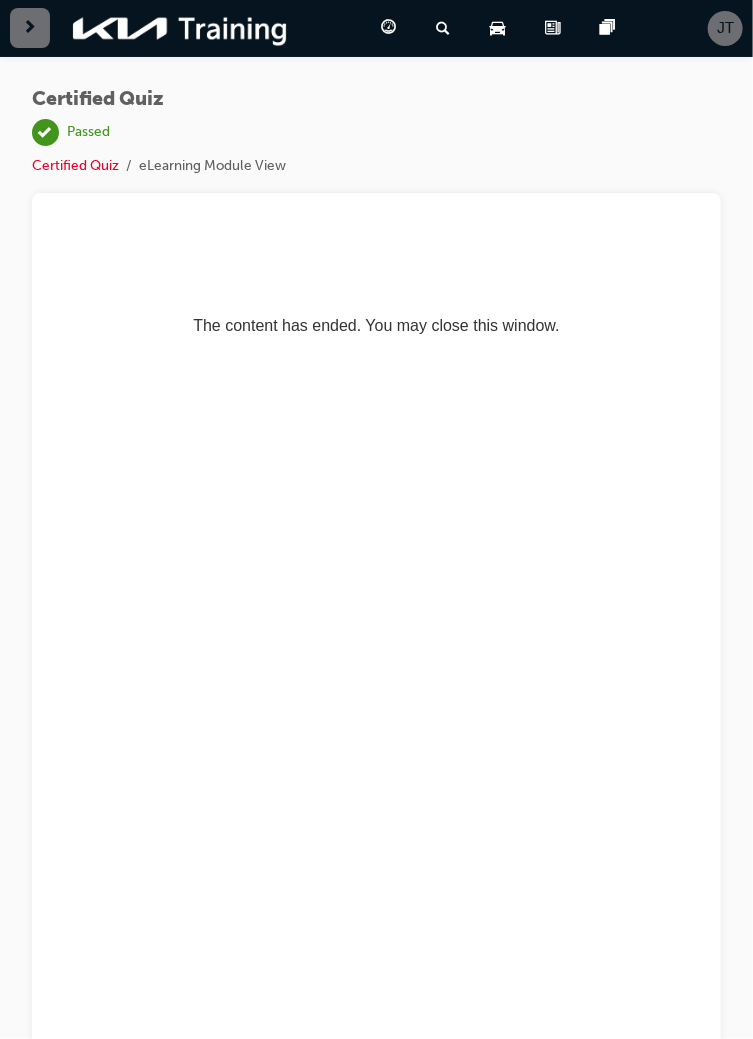 scroll, scrollTop: 0, scrollLeft: 0, axis: both 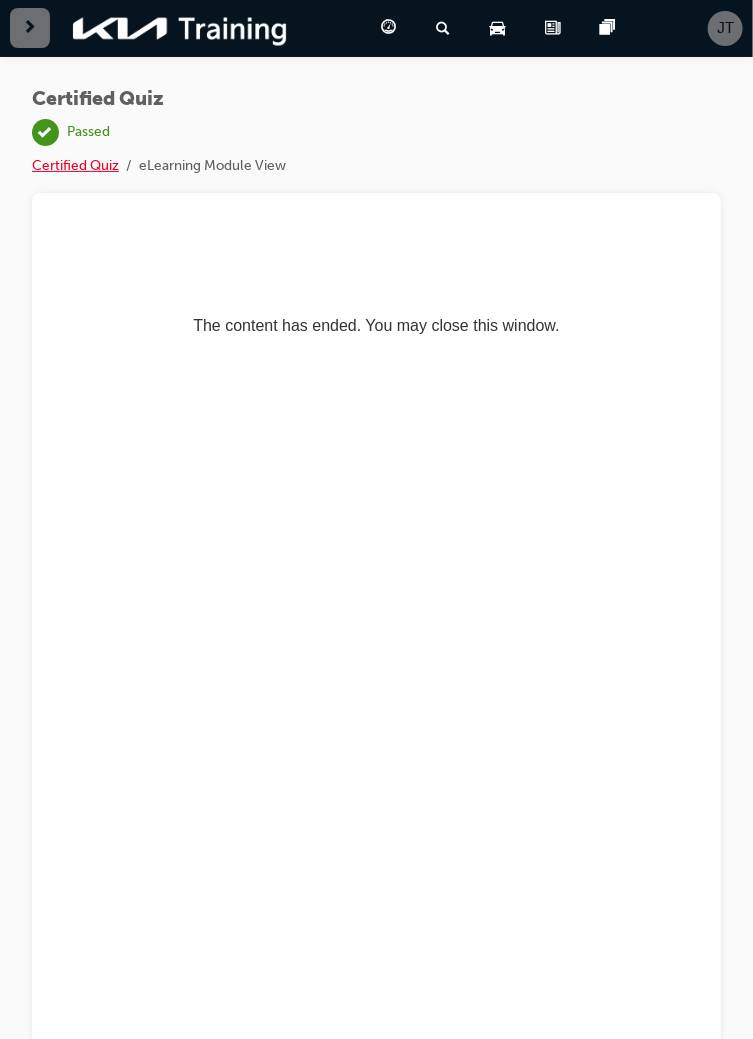 click on "Certified Quiz" at bounding box center (75, 165) 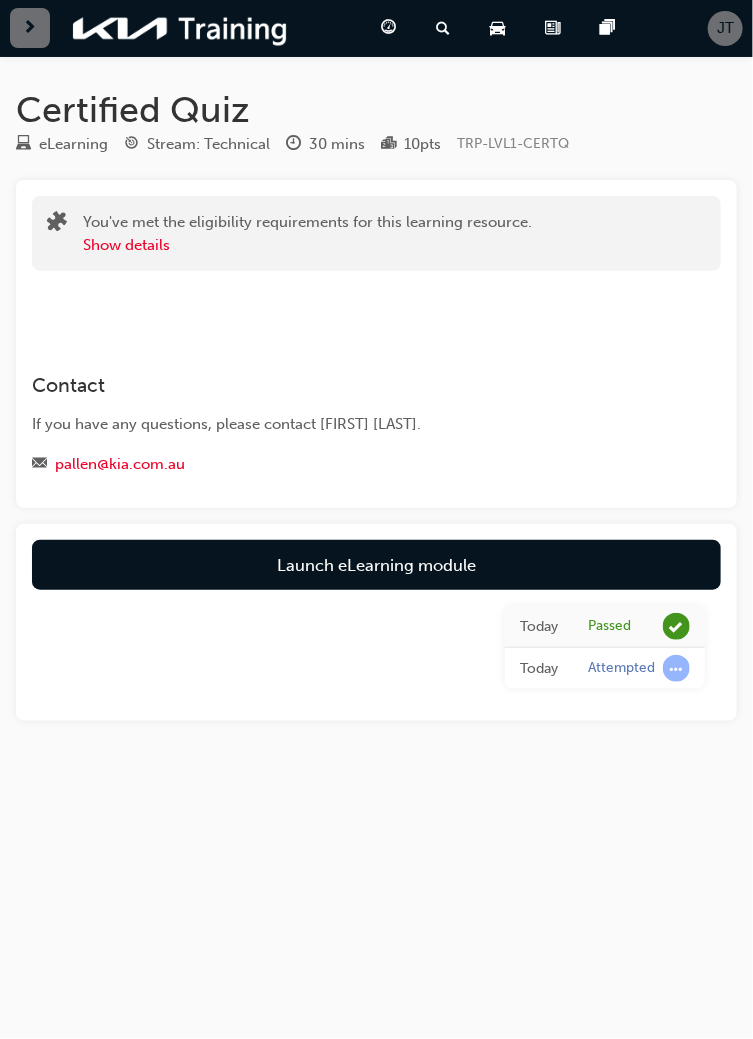 click on "Launch eLearning module" at bounding box center [376, 565] 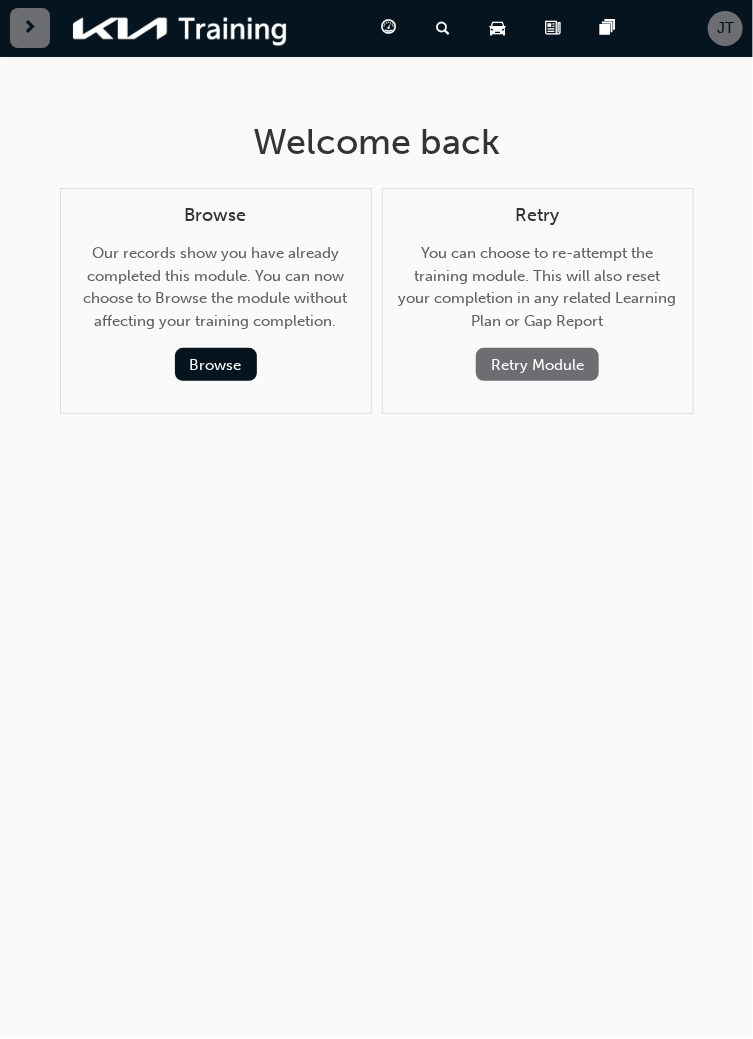 click on "Retry Module" at bounding box center (537, 364) 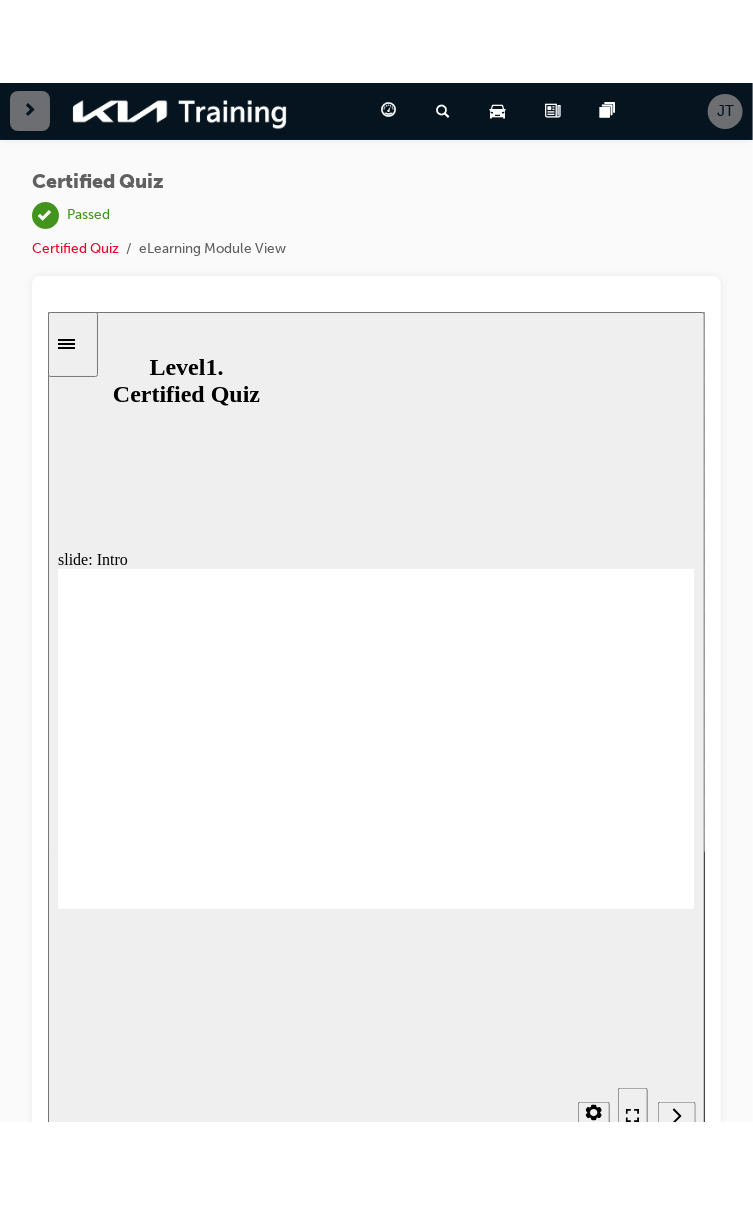 scroll, scrollTop: 0, scrollLeft: 0, axis: both 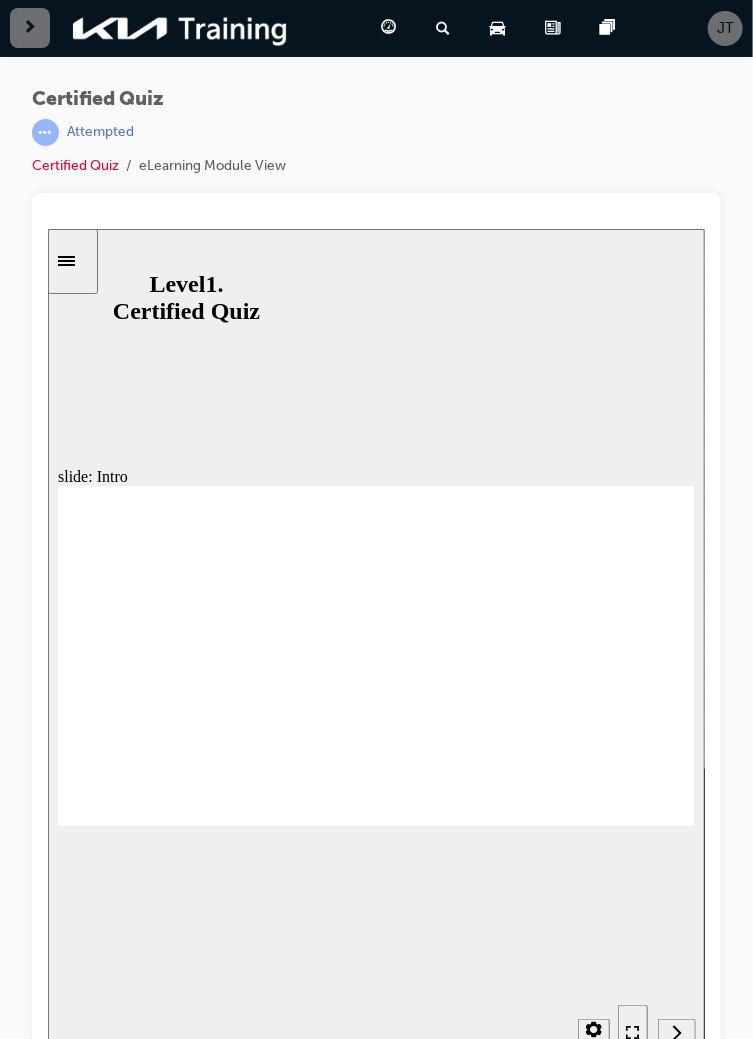 click at bounding box center (656, 1032) 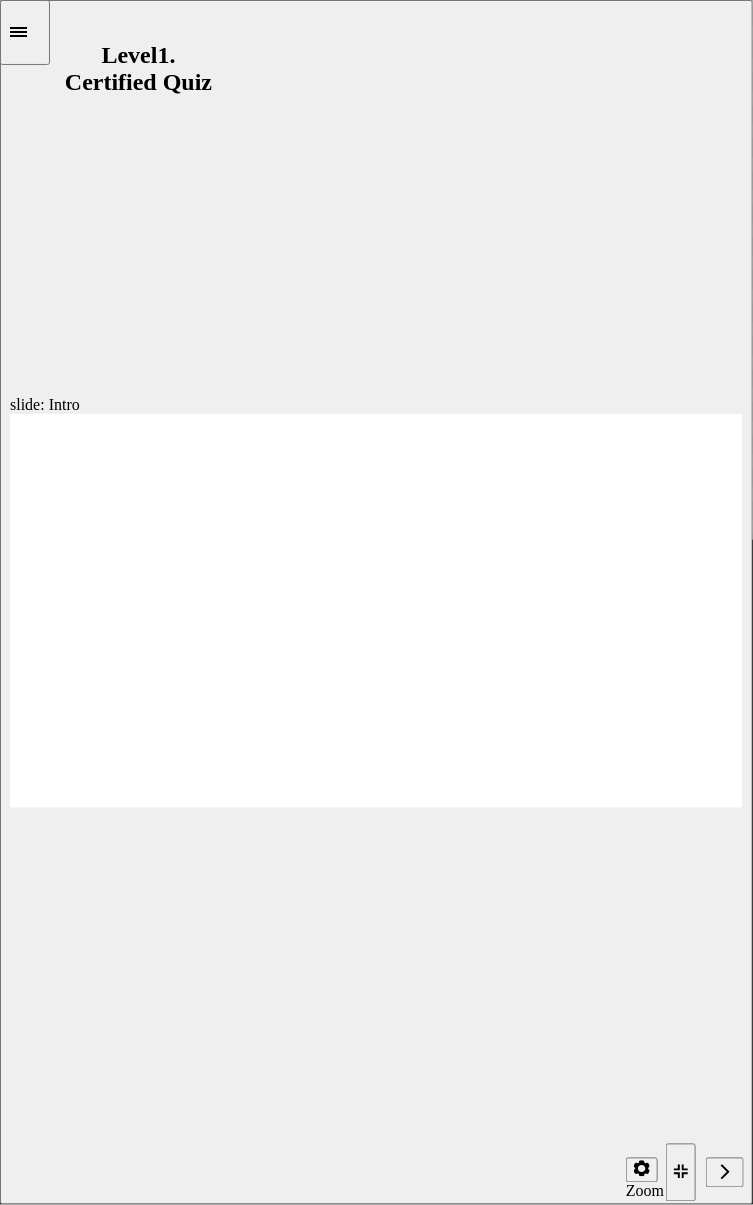 click on "slide: Intro
Group
1 Line 1 Welcome to the Certified Knowledge Assessment.  Here you will be quizzed on the knowledge you have gained through the course.   There are a total of 17 multiple choice questions which include: 6 Basic Electrical  Aircon / Airbag High Voltage 6   Each question must be answered.   Ensure you understand the question prior to submitting you answer   Pass mark for each exam is 70%   Good Luck! Welcome to the Certified Knowledge Assessment.   Here you will be quizzed on the knowledge you have gained through the course. There are a total of 17 multiple choice questions which include: 6 Basic Electrical  Aircon / Airbag High Voltage 6 Each question must be answered. Ensure you understand the question prior to submitting you answer Pass mark for each exam is 70% Good Luck! Back to top" at bounding box center (376, 602) 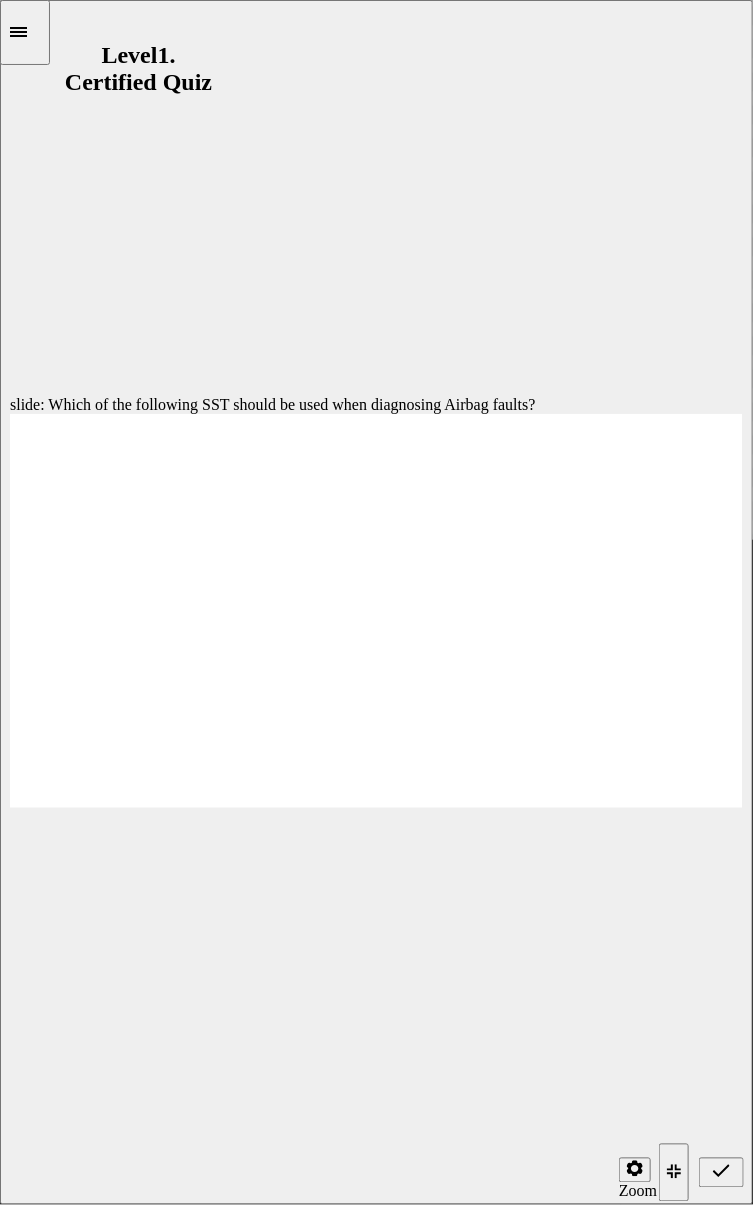 radio on "true" 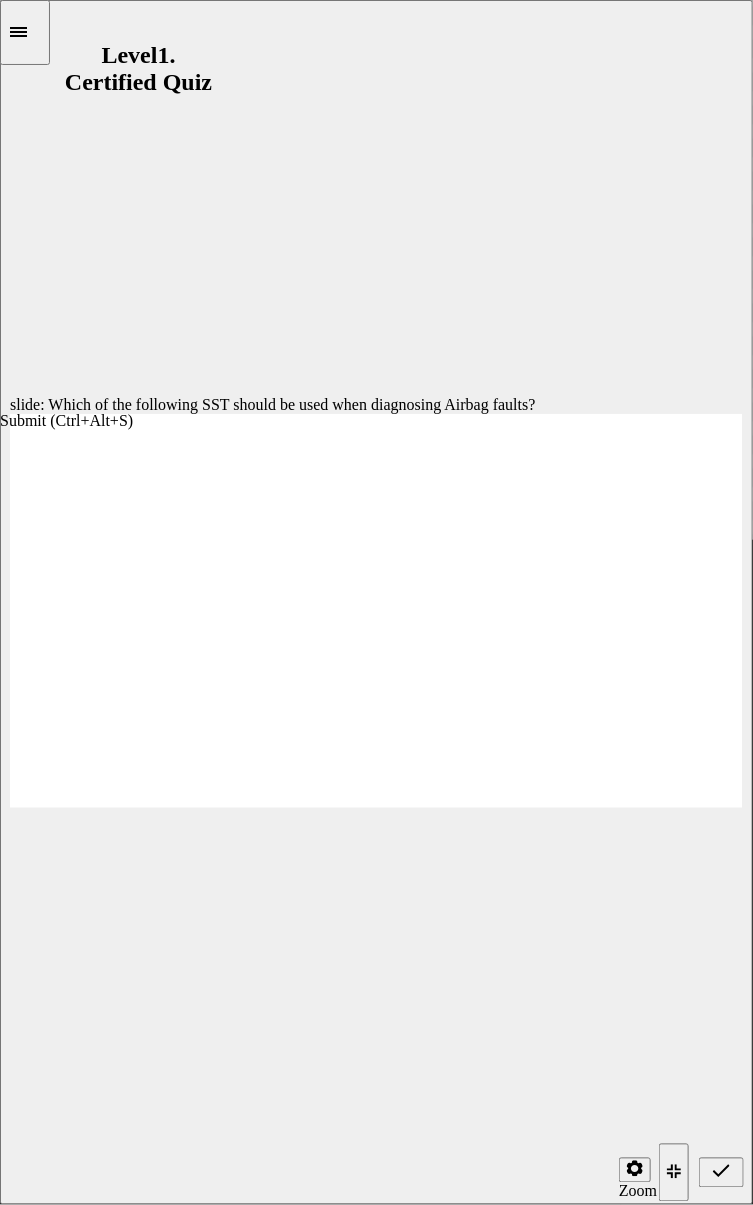 click 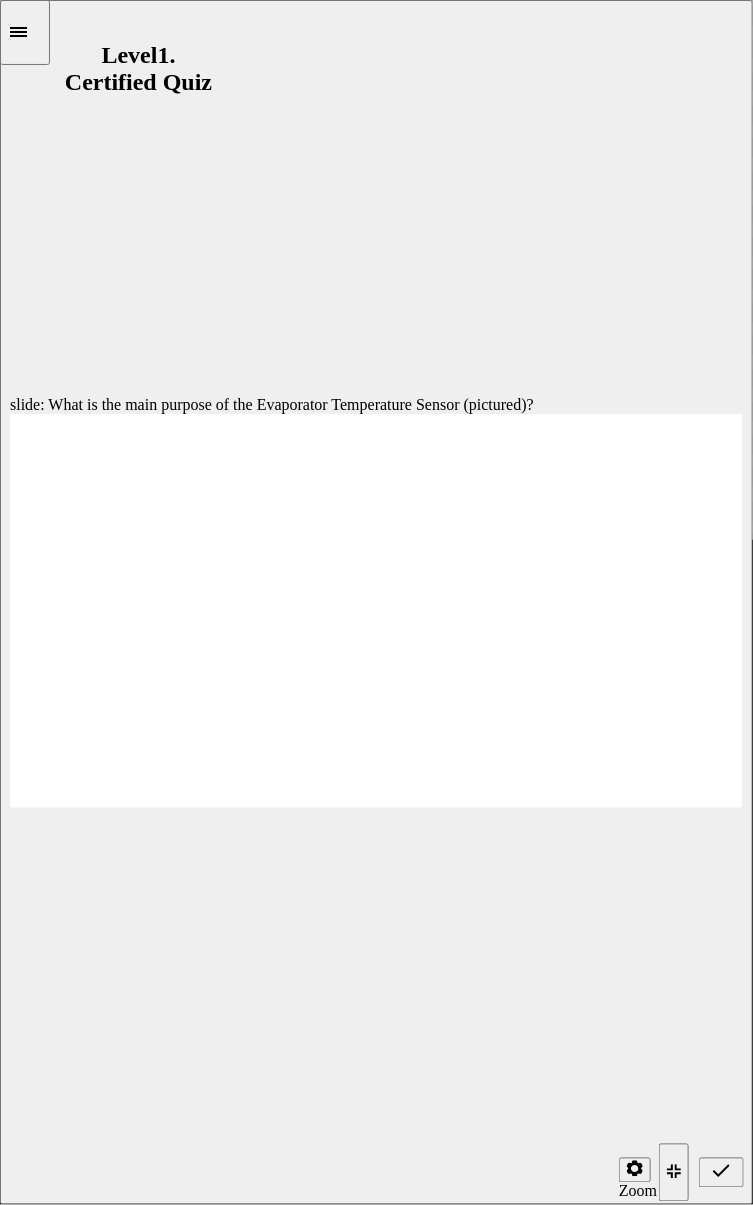 radio on "true" 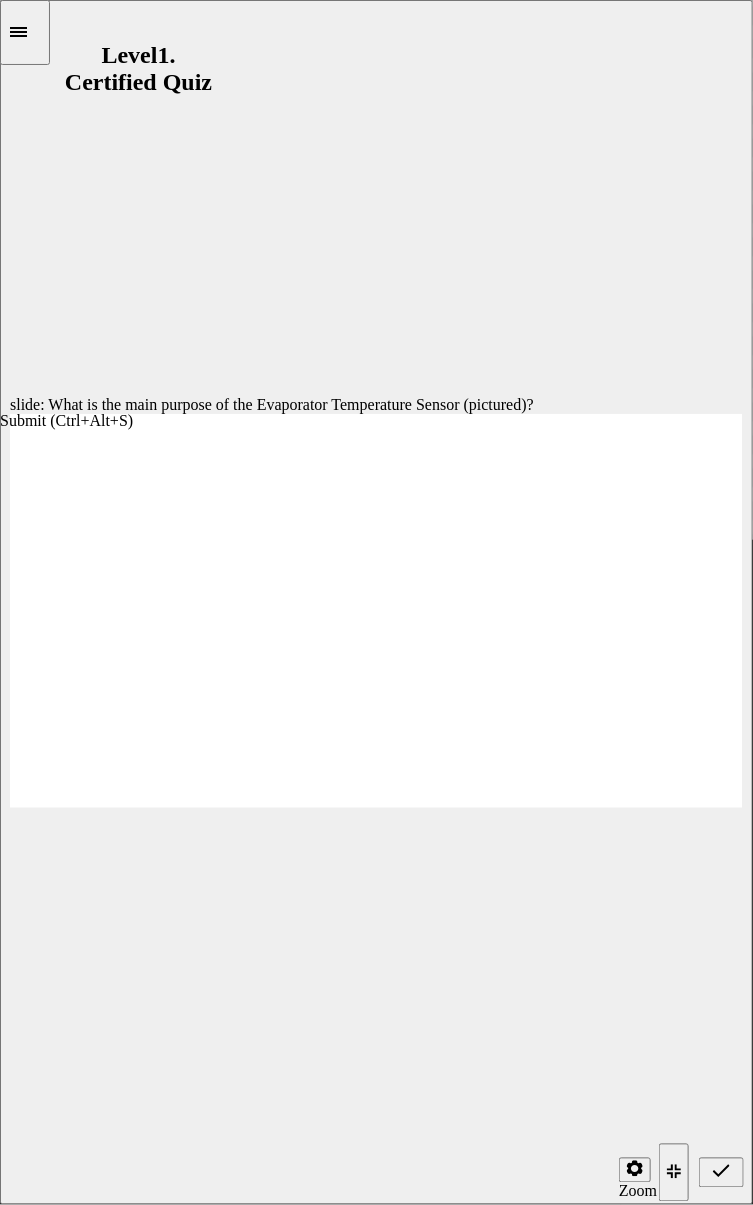 click at bounding box center [701, 1172] 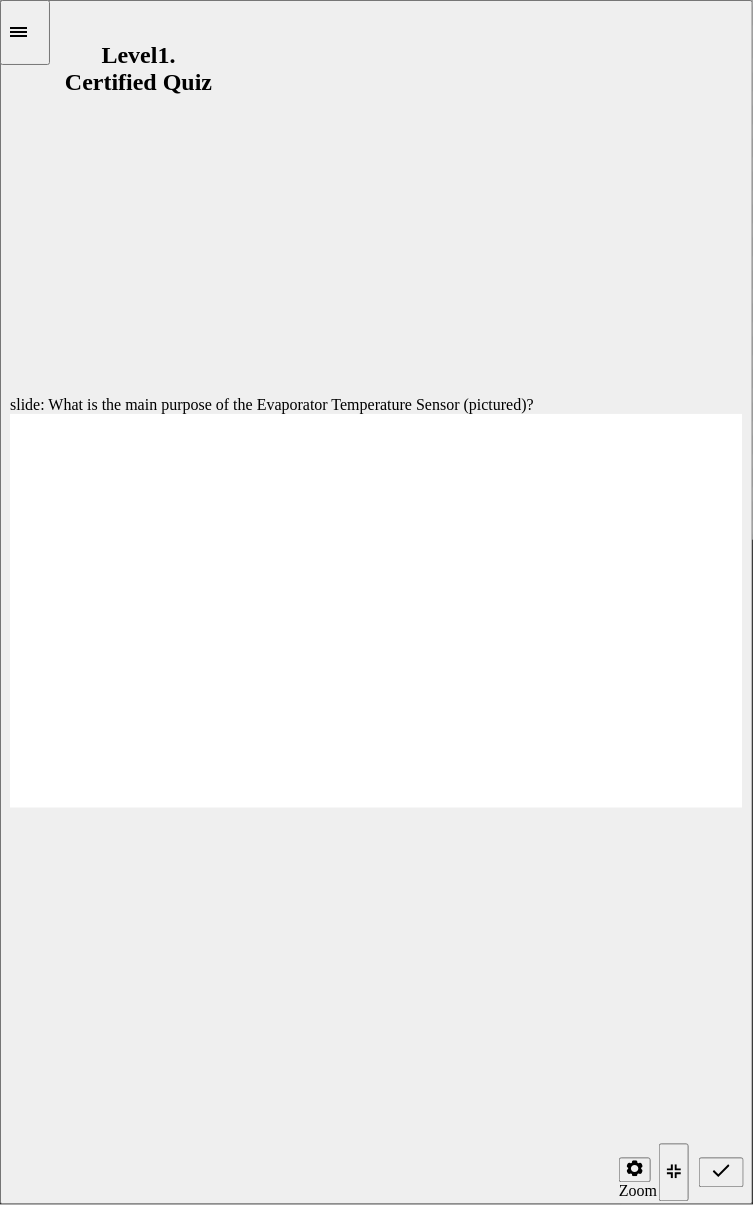 click at bounding box center (721, 1173) 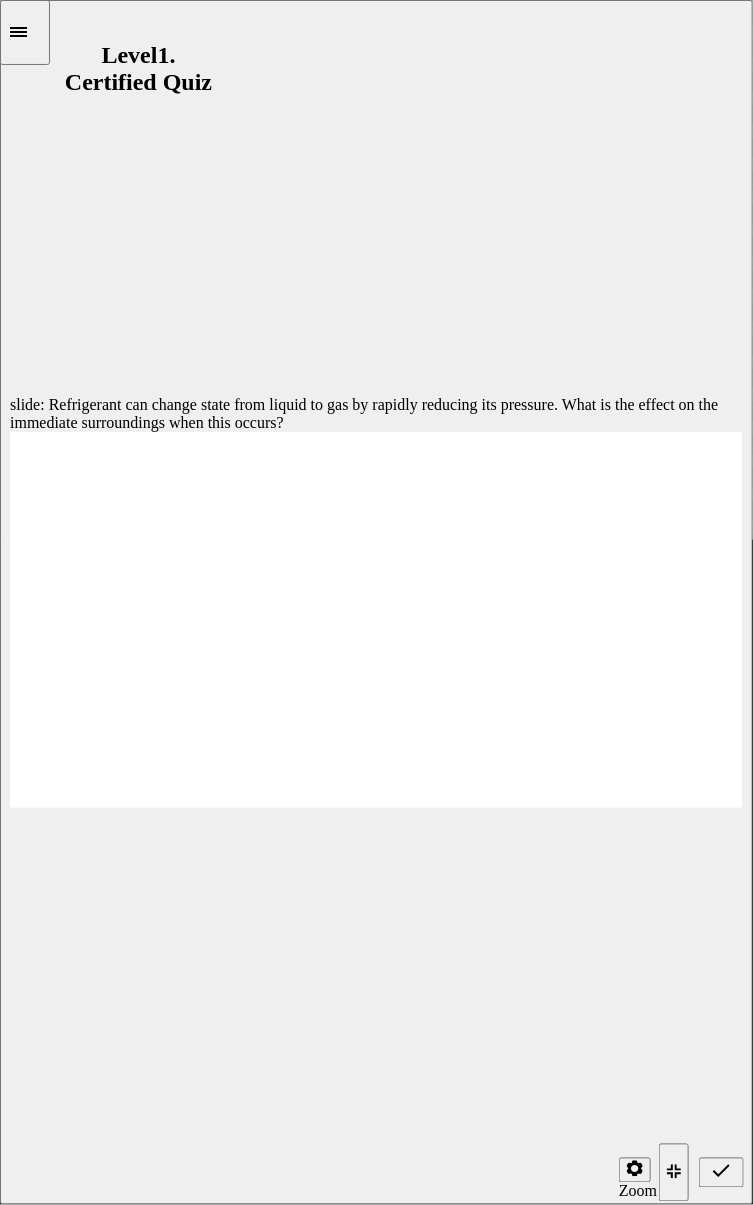 radio on "true" 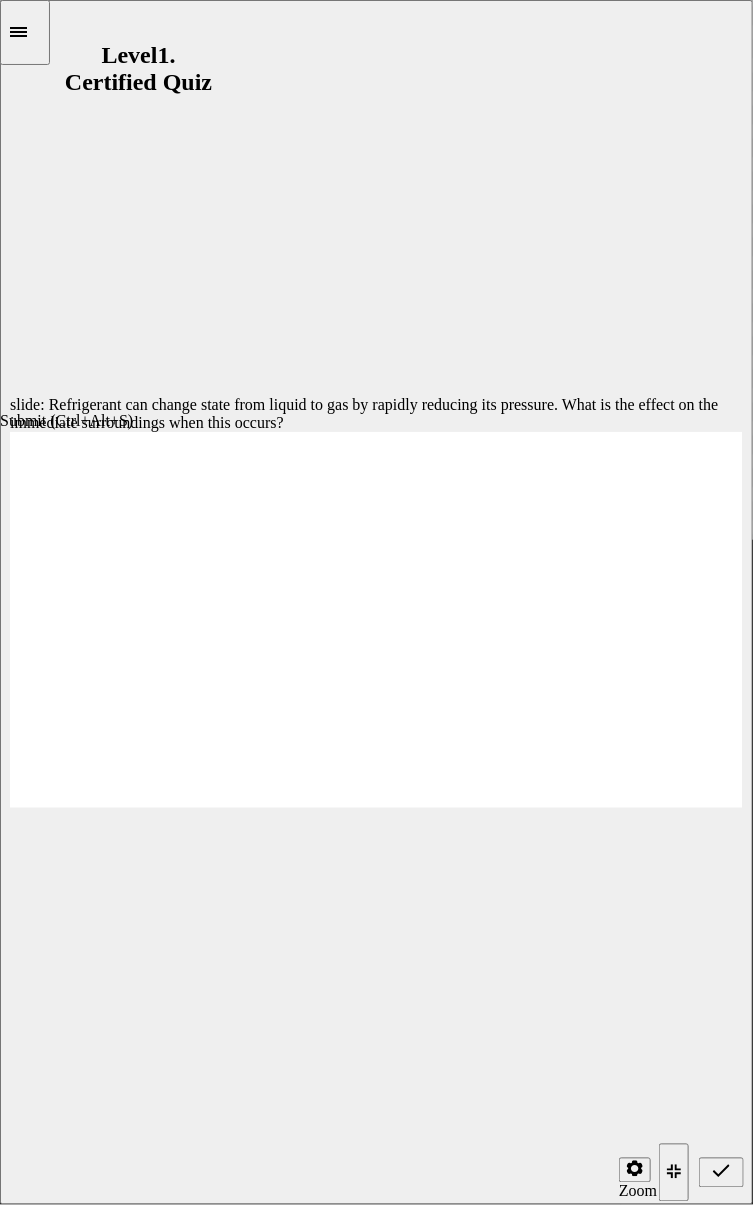 click 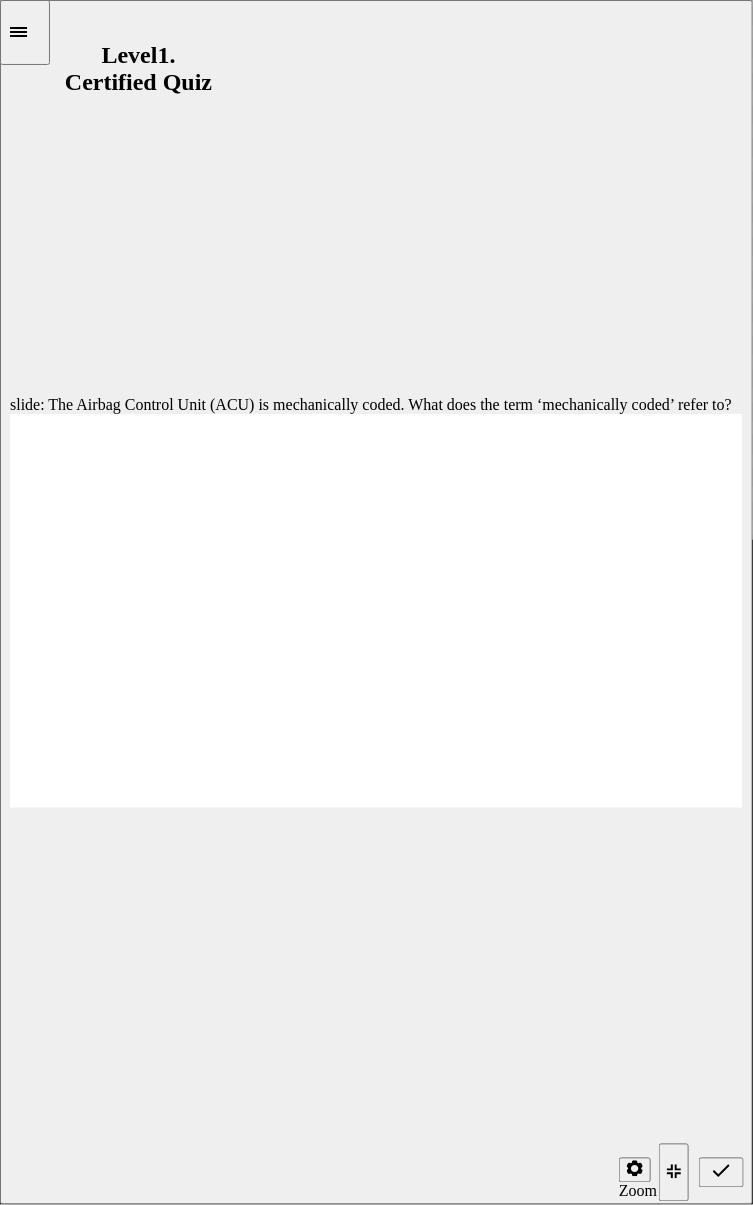 radio on "true" 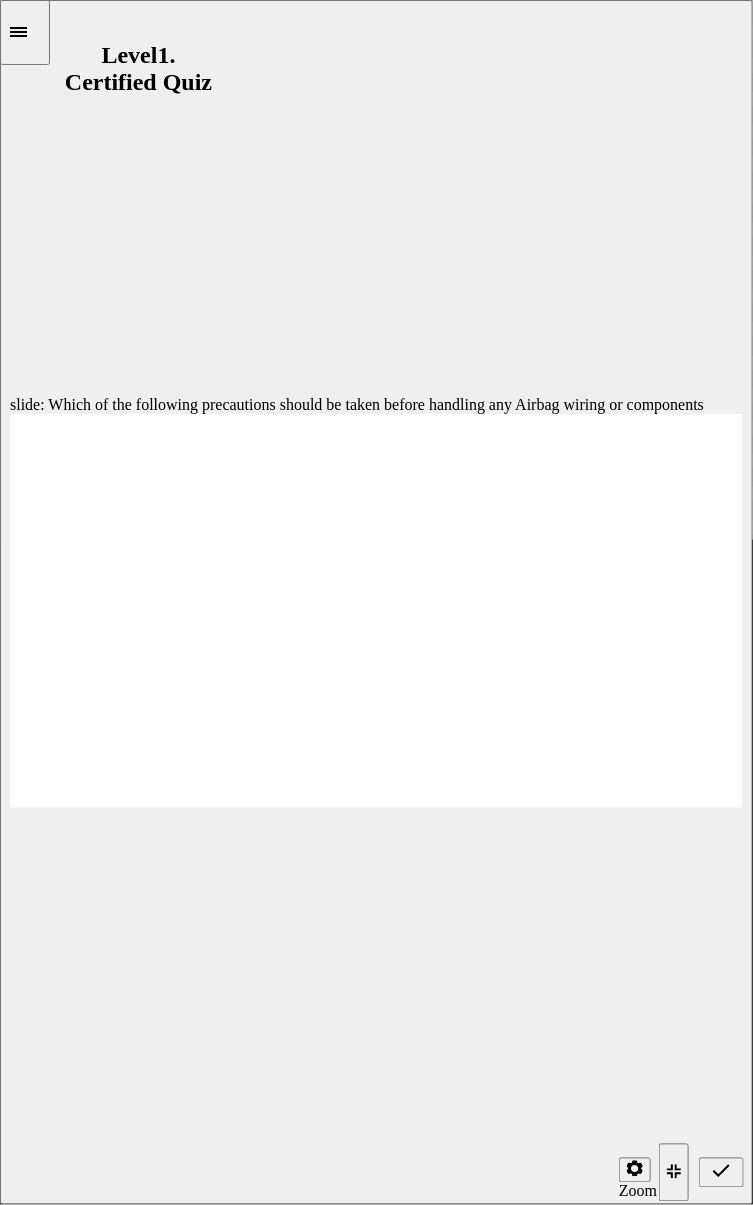 radio on "true" 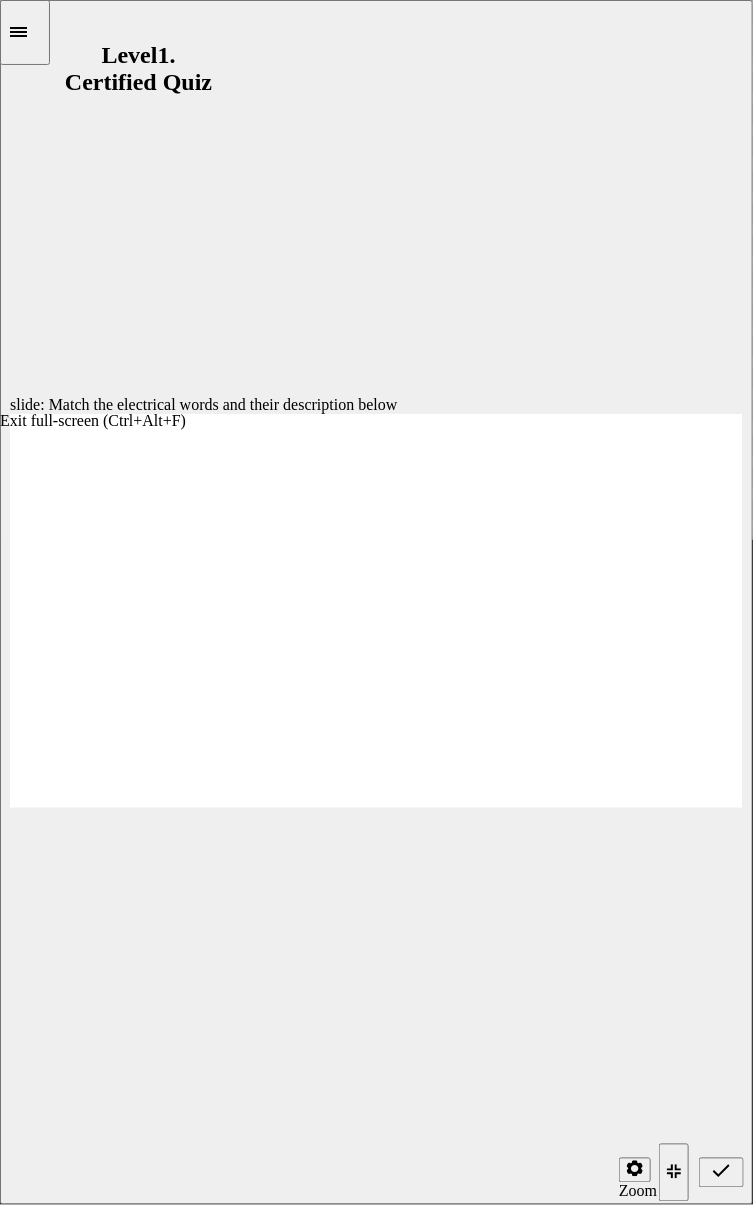 click 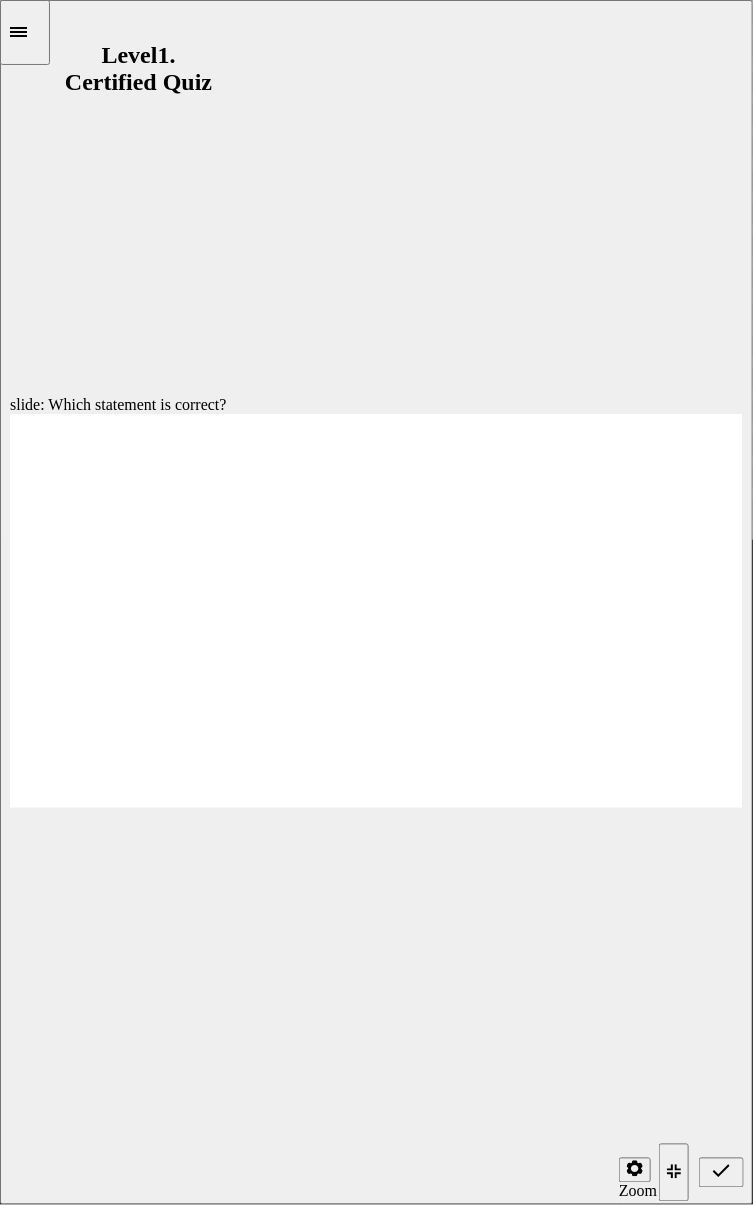 radio on "true" 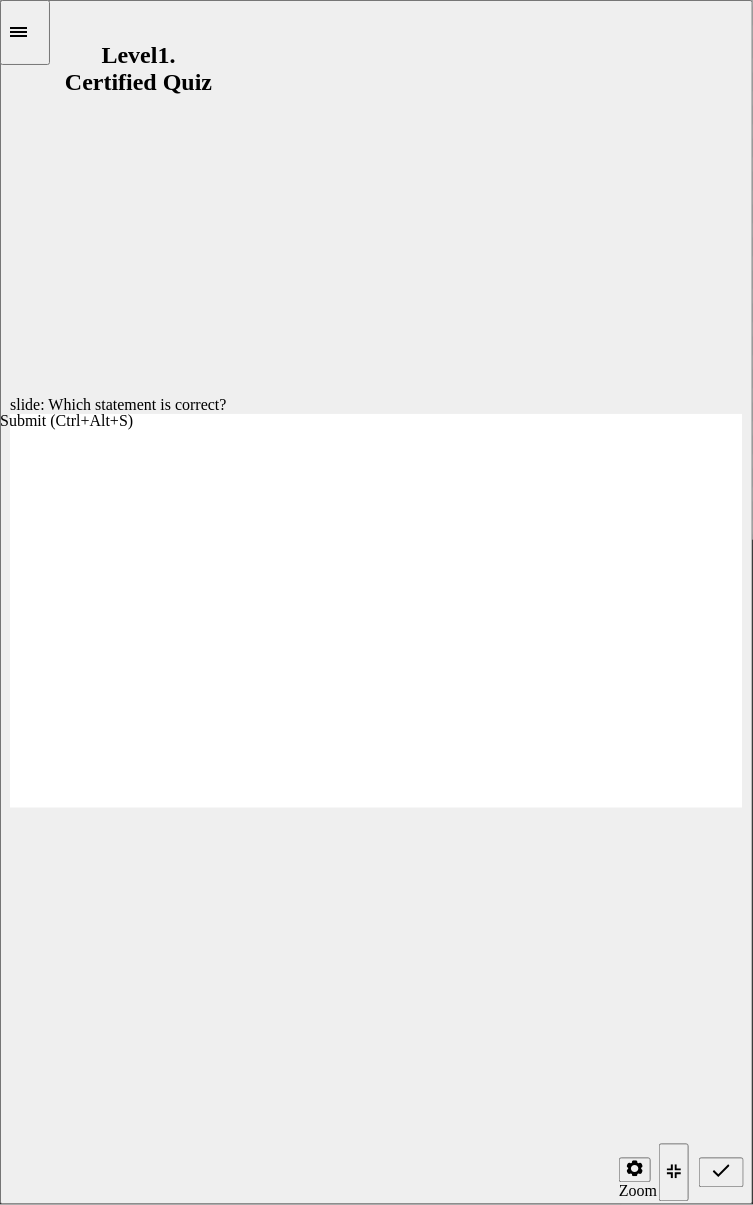 click 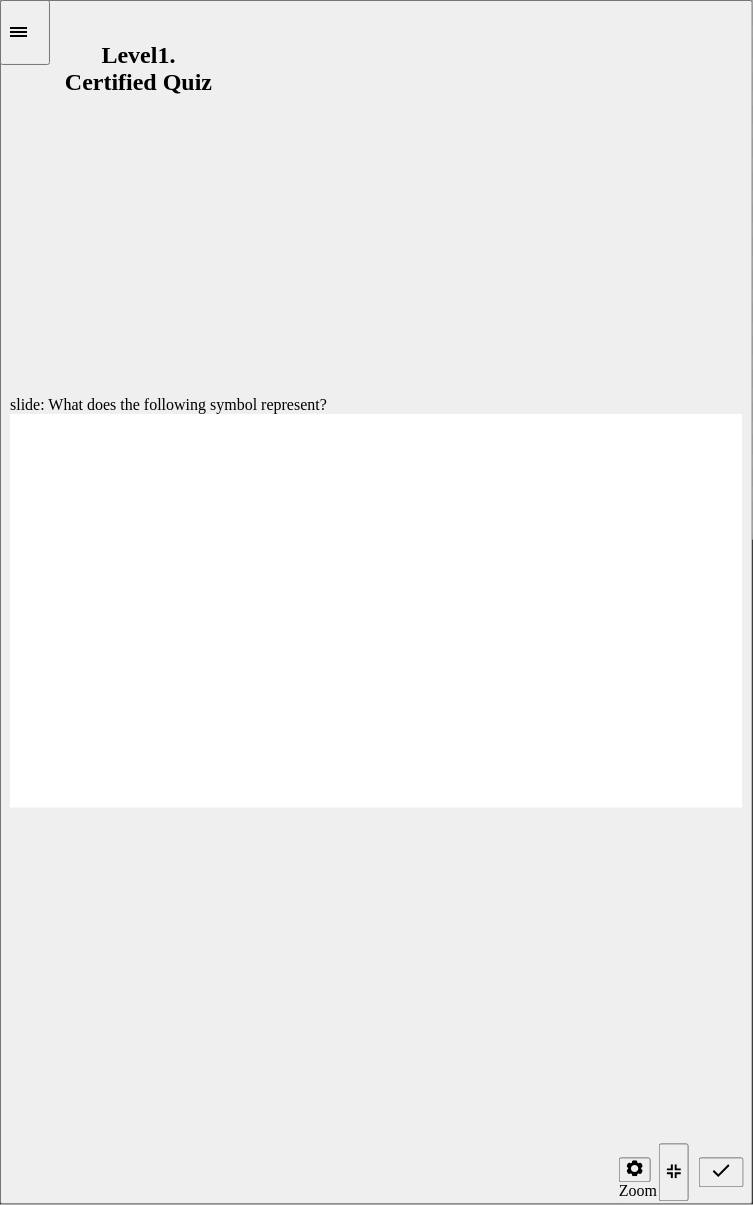 radio on "true" 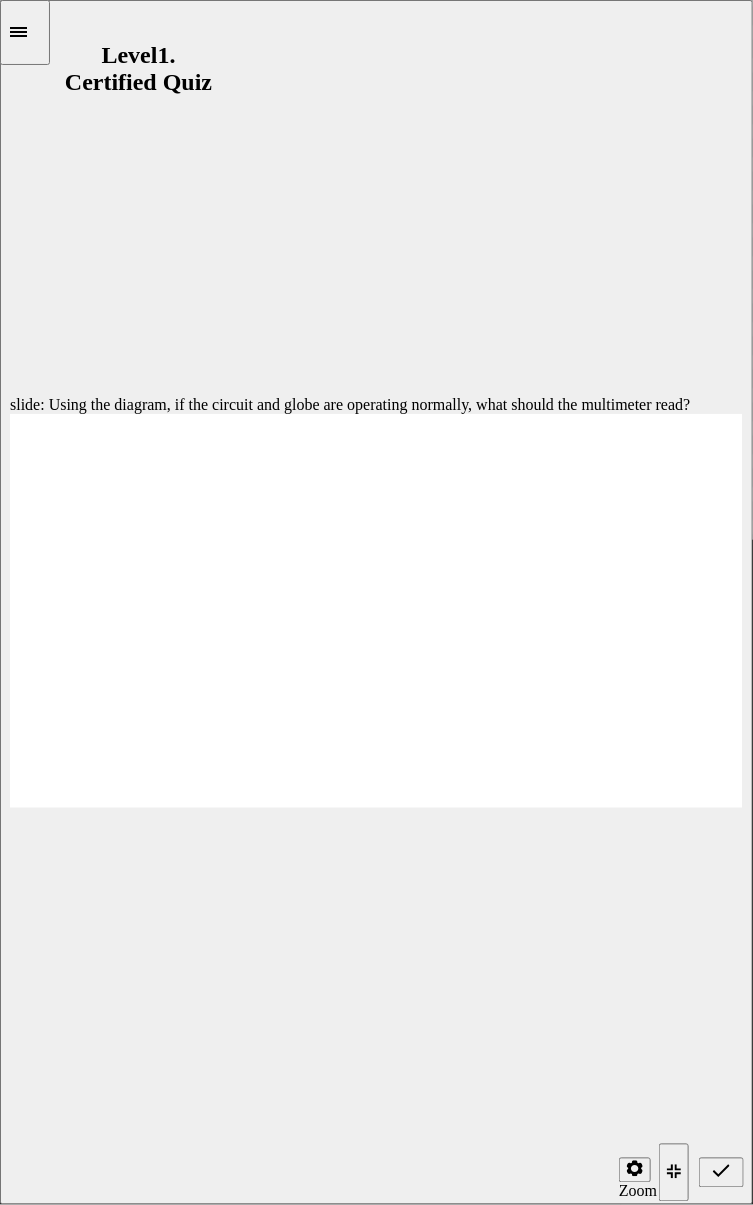 radio on "true" 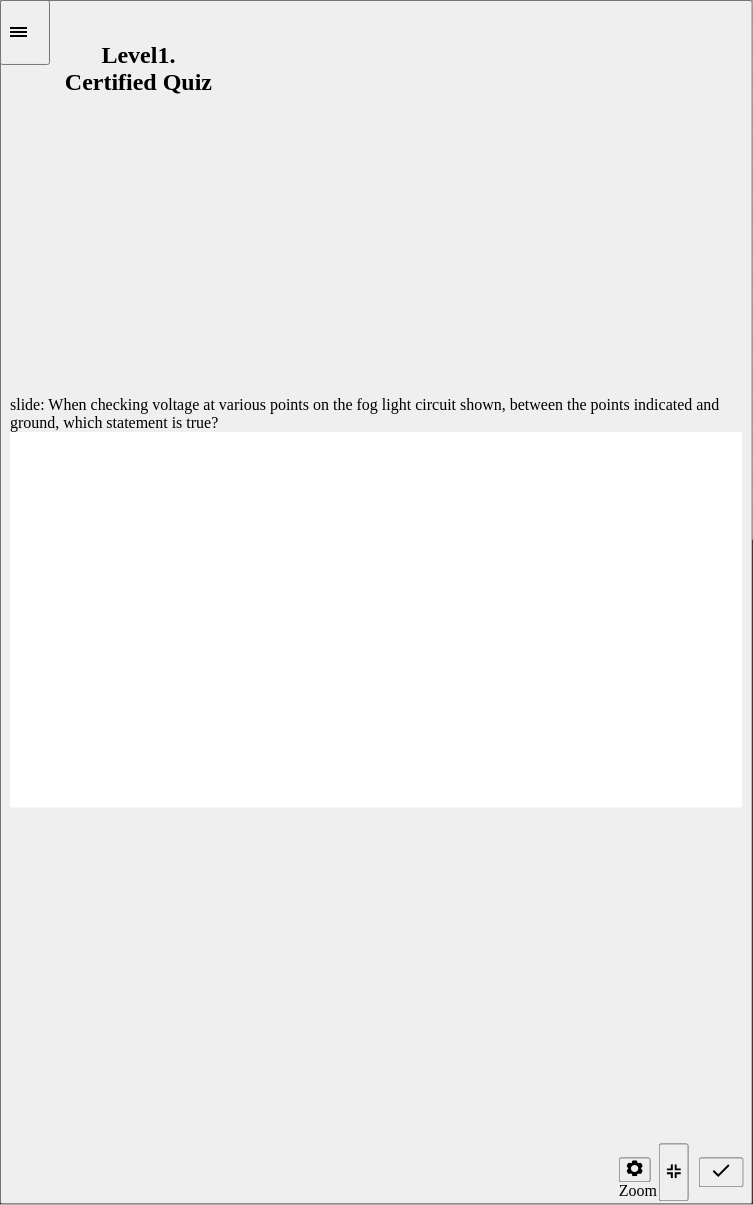 radio on "true" 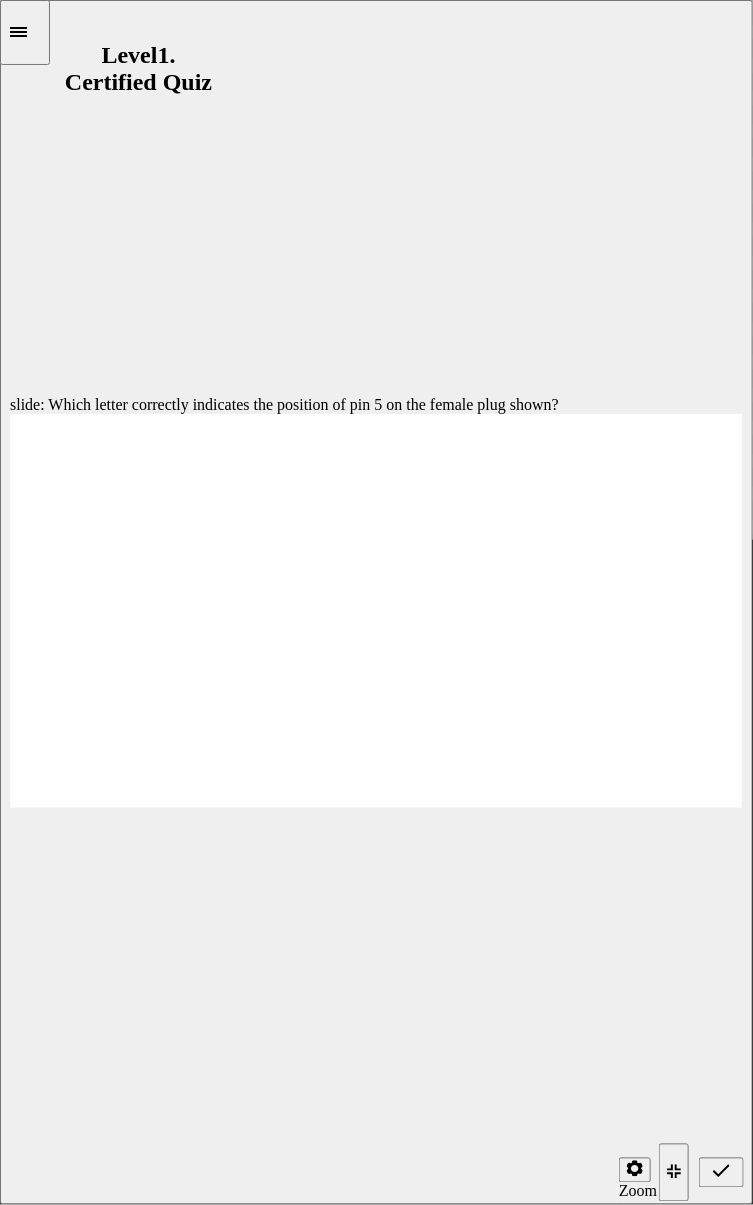 radio on "true" 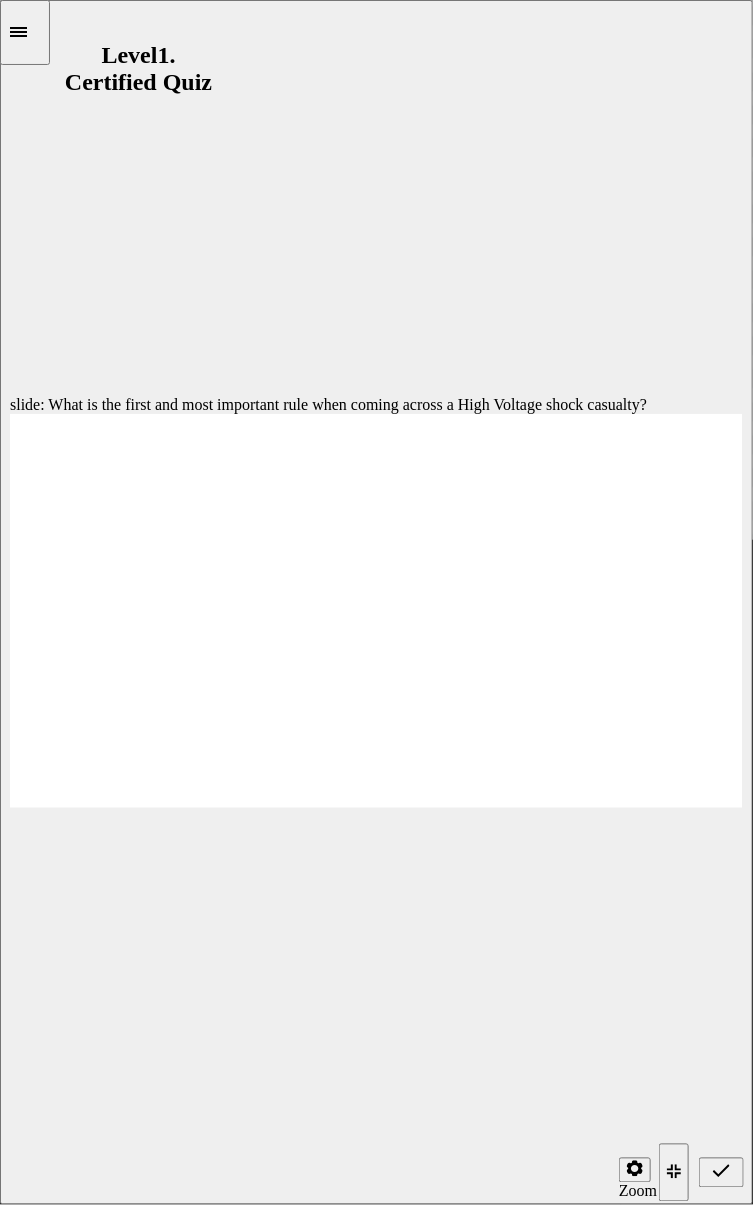 radio on "true" 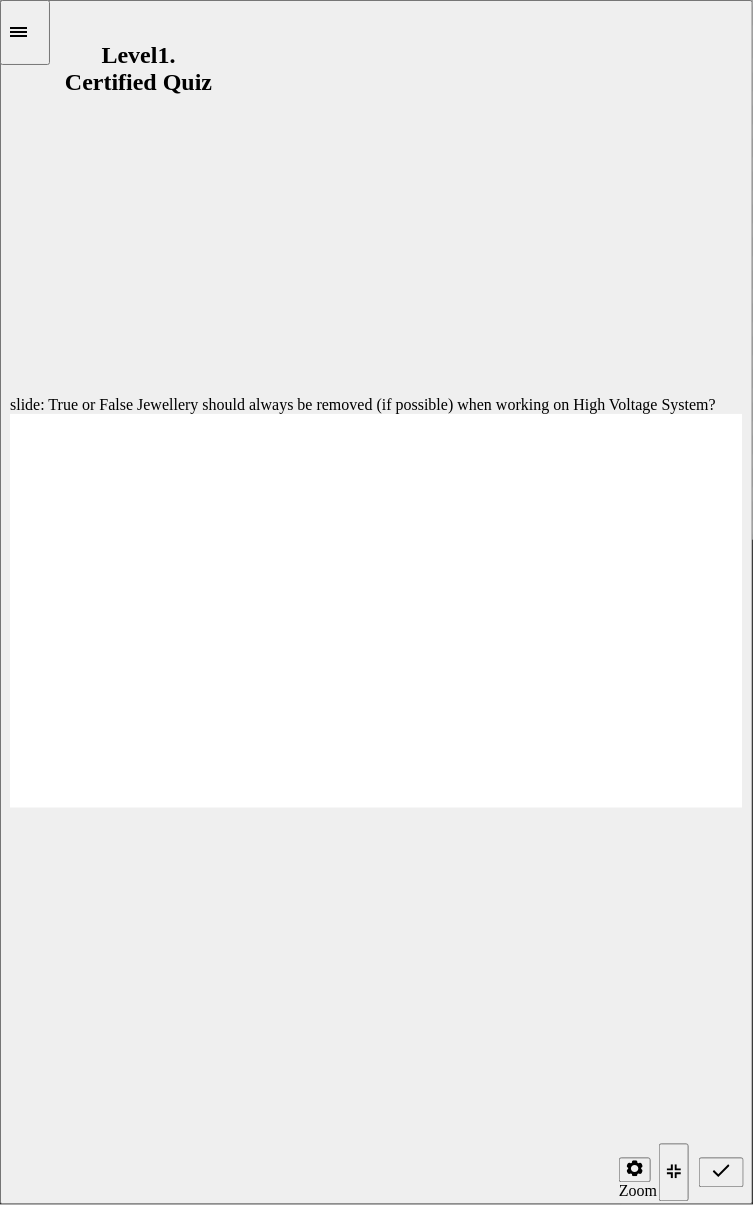 radio on "true" 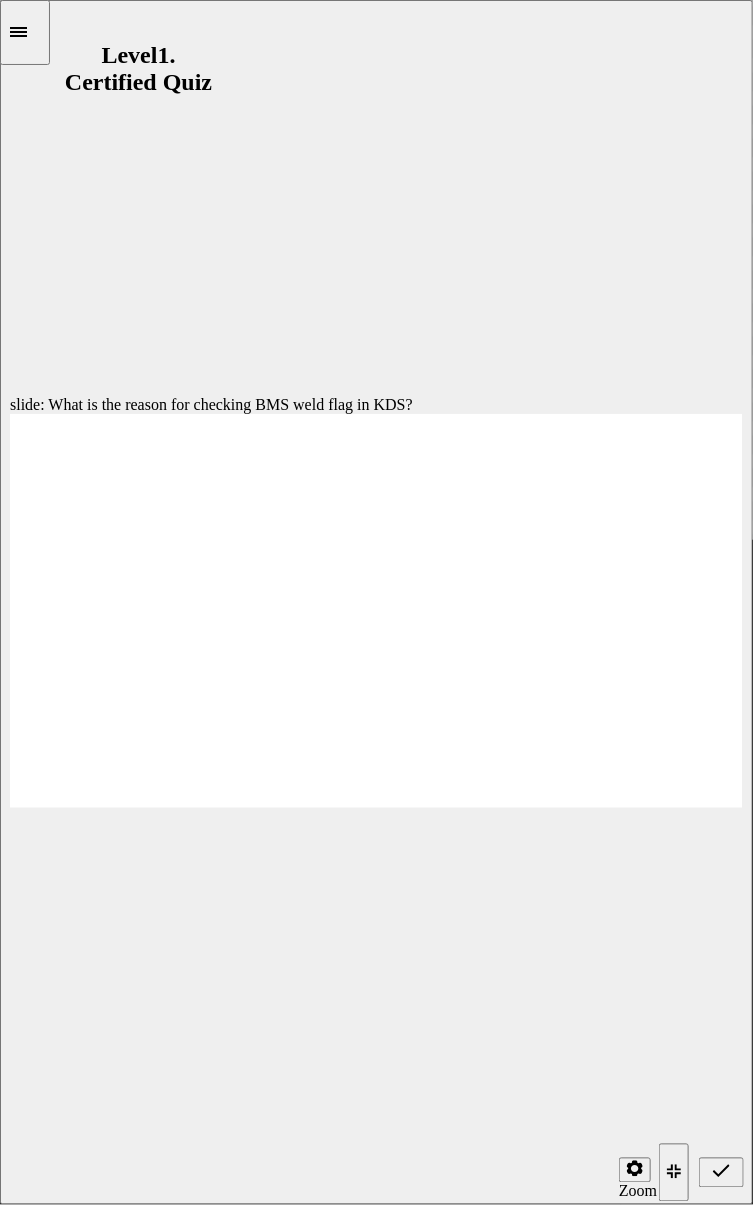 radio on "true" 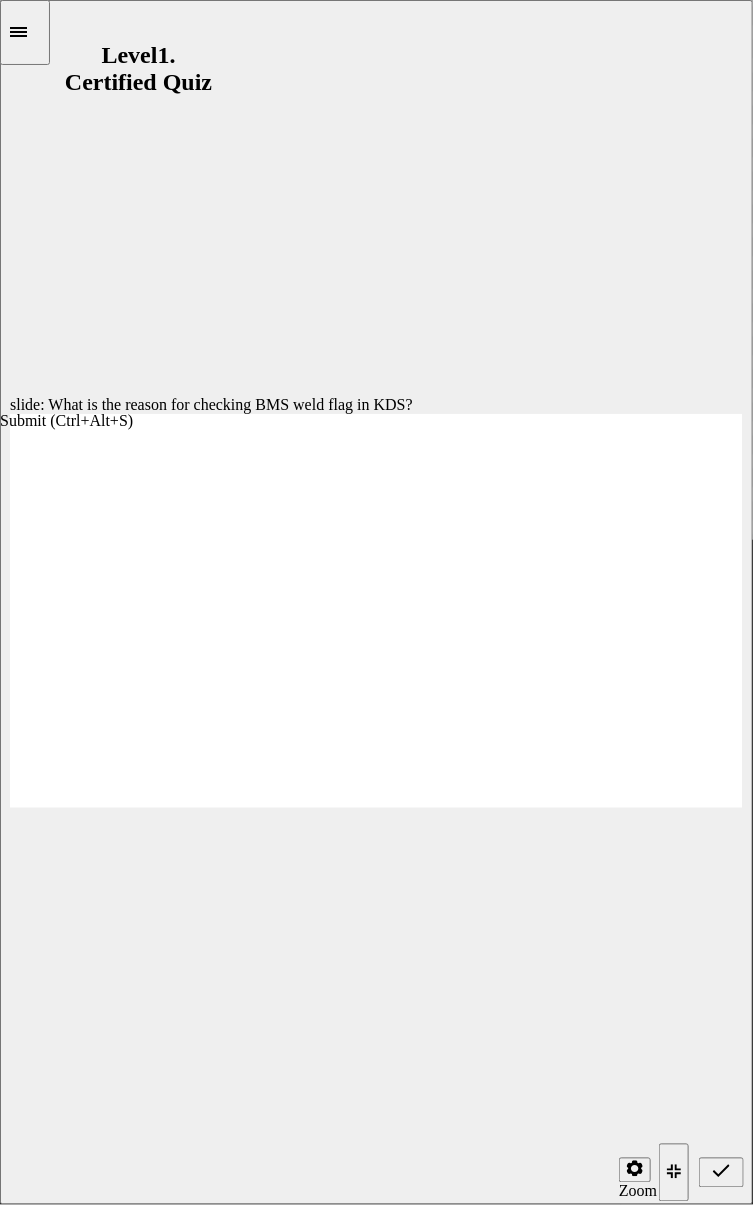 click 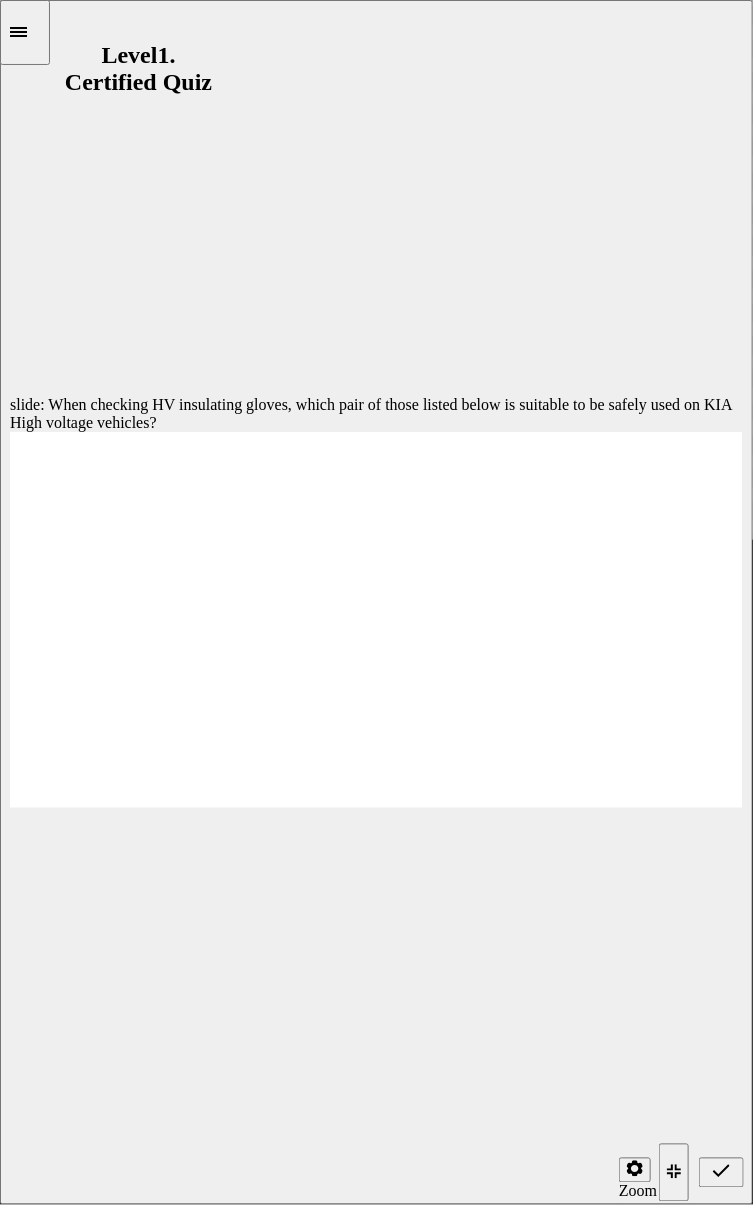 radio on "true" 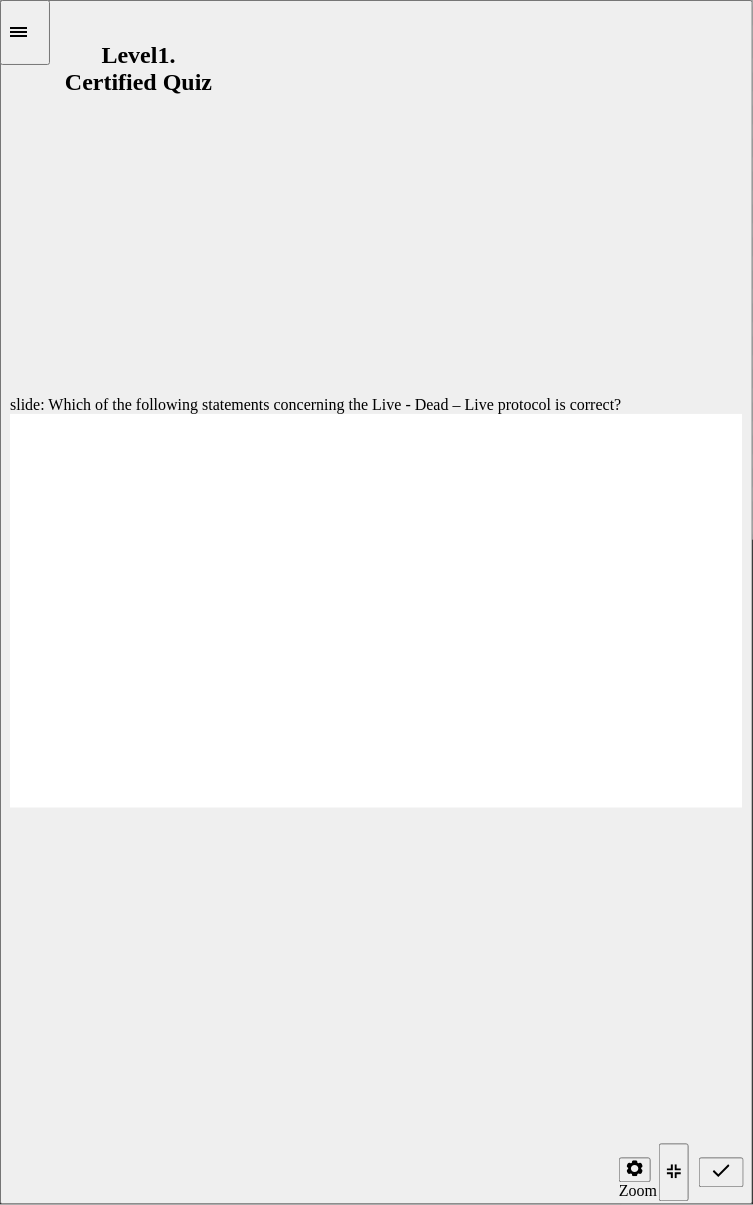 radio on "true" 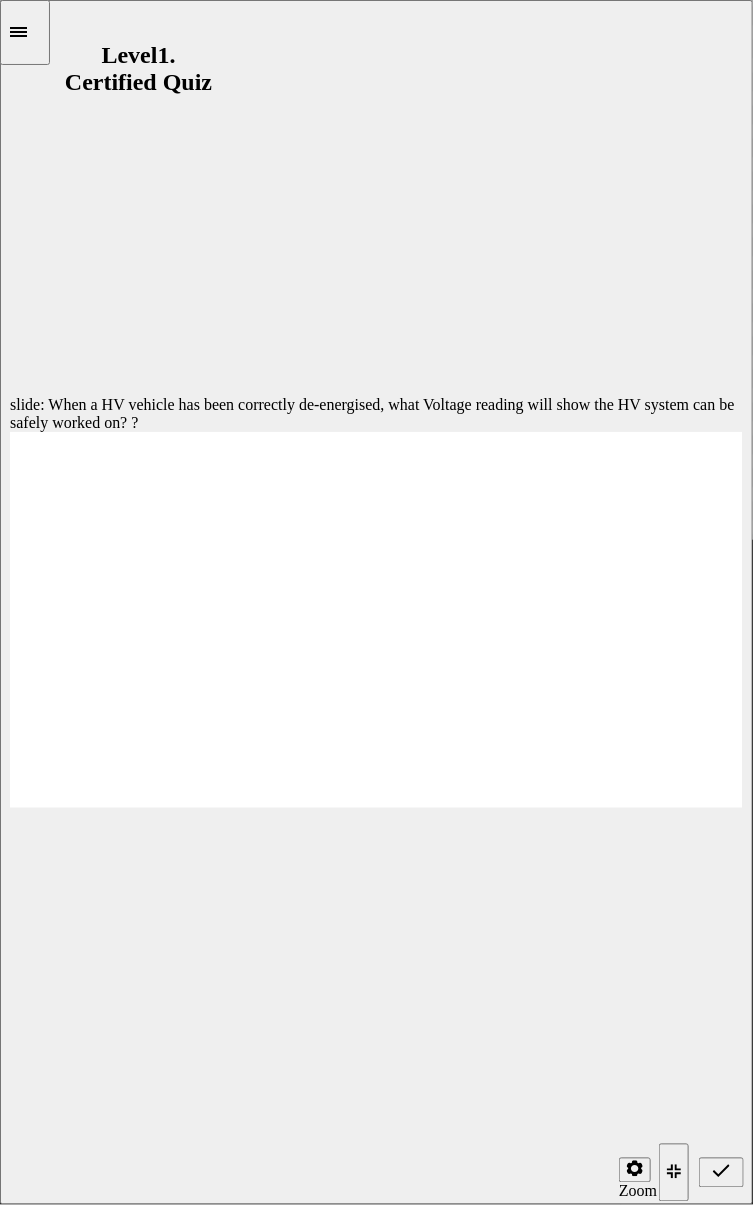 radio on "true" 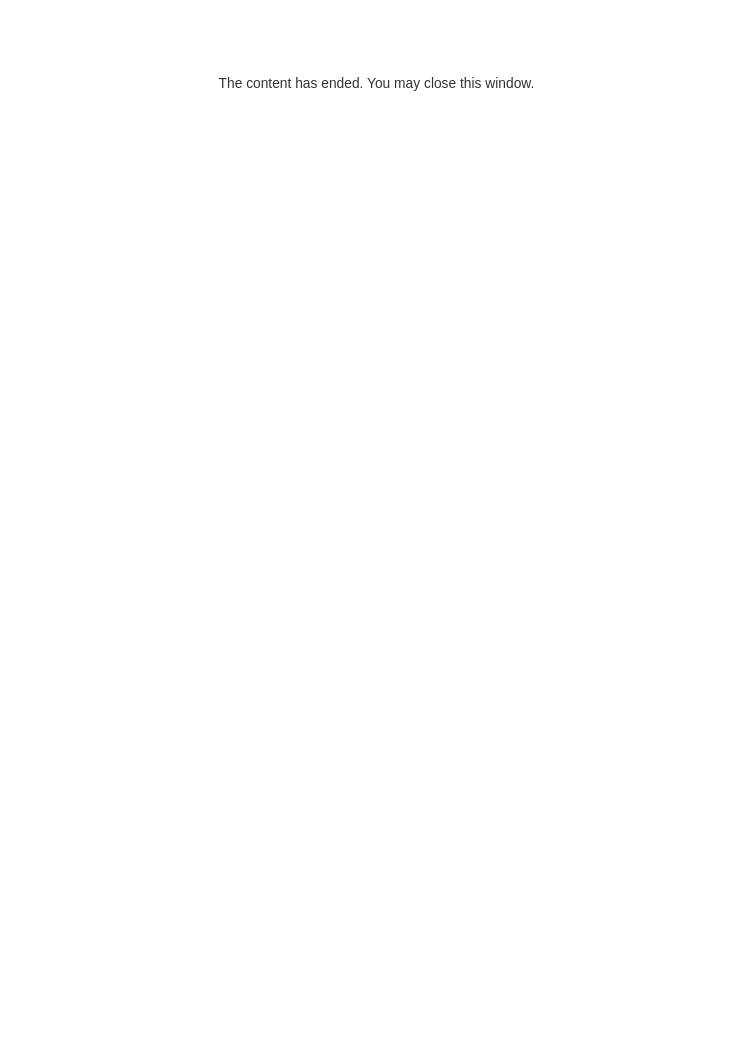 scroll, scrollTop: 0, scrollLeft: 0, axis: both 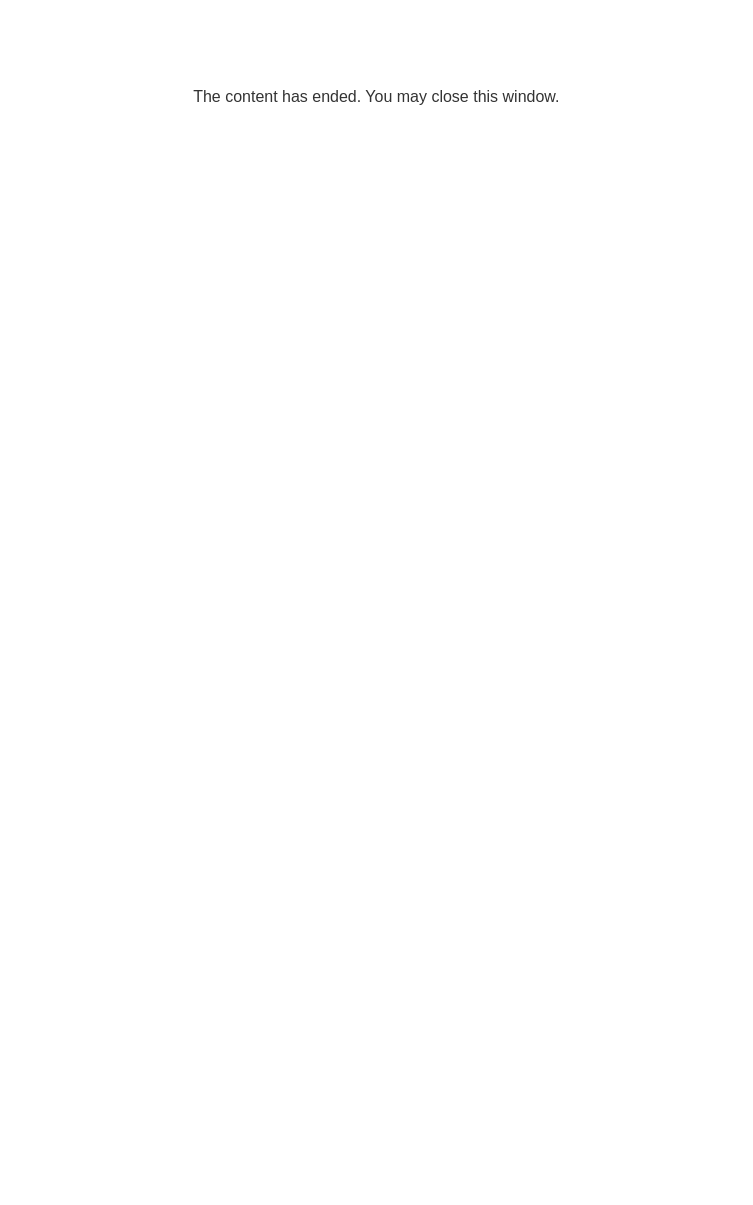 click on "The content has ended. You may close this window." at bounding box center [376, 61] 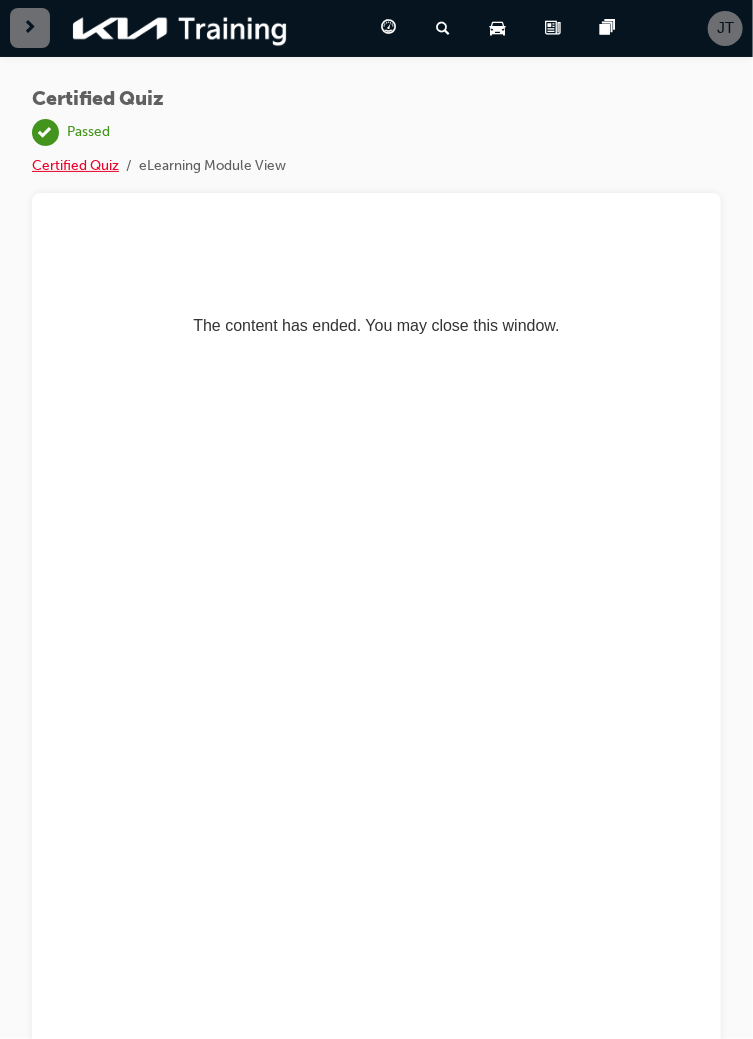 click on "Certified Quiz" at bounding box center (75, 165) 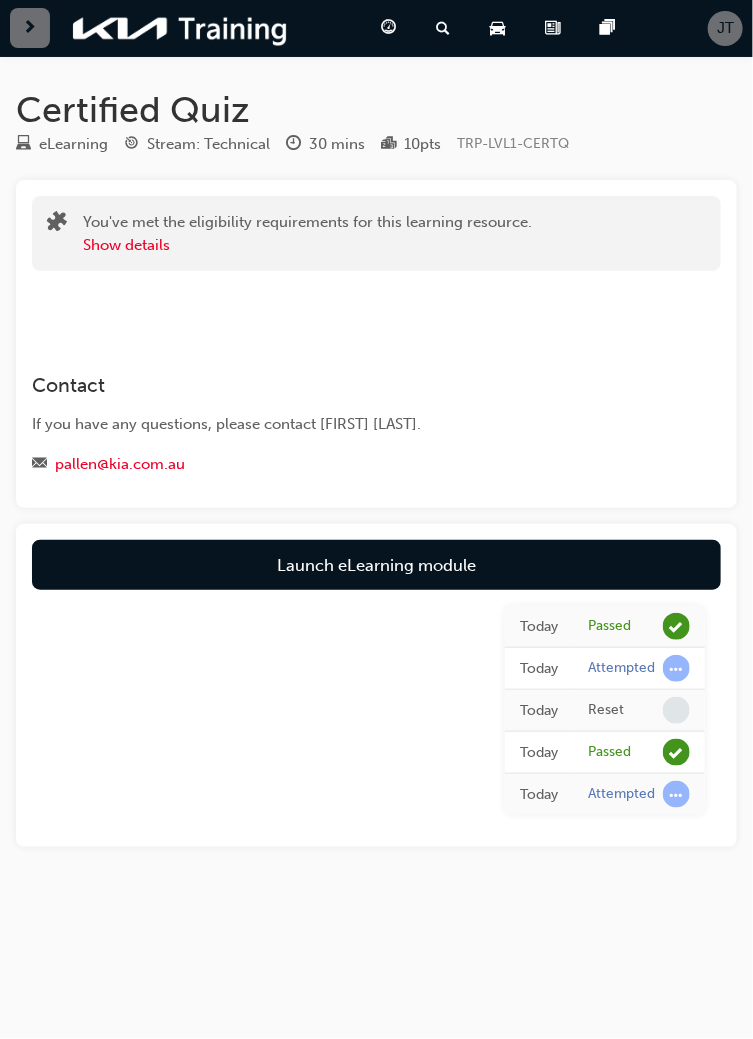 click on "eLearning" at bounding box center (73, 144) 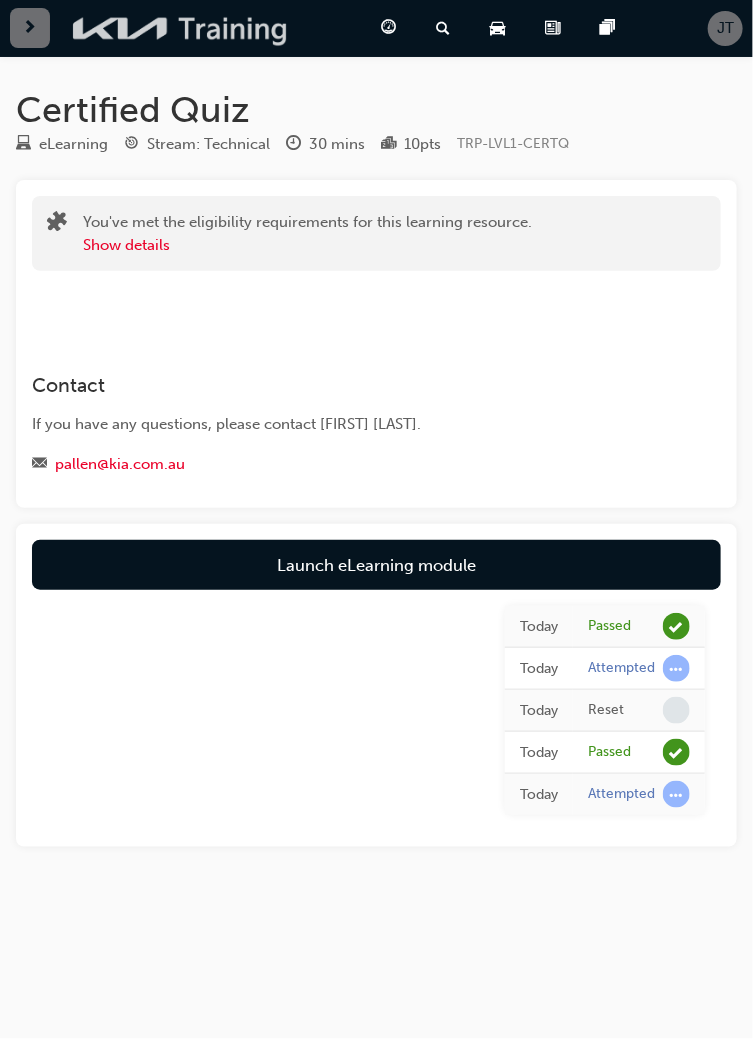 click at bounding box center [181, 28] 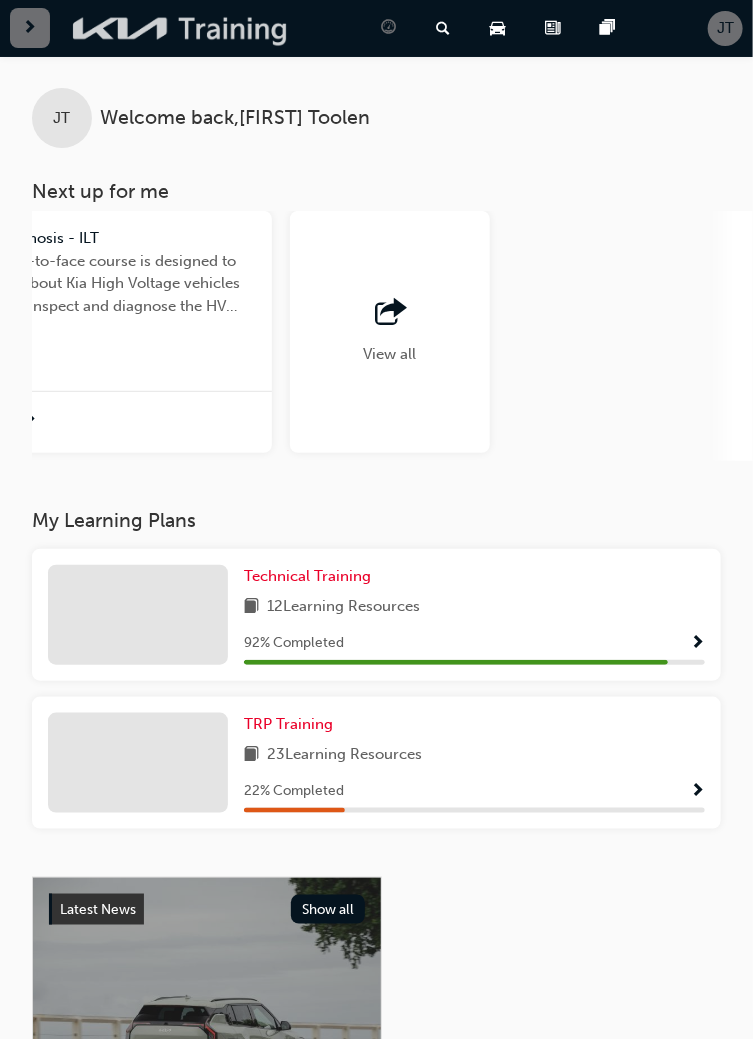 scroll, scrollTop: 0, scrollLeft: 2083, axis: horizontal 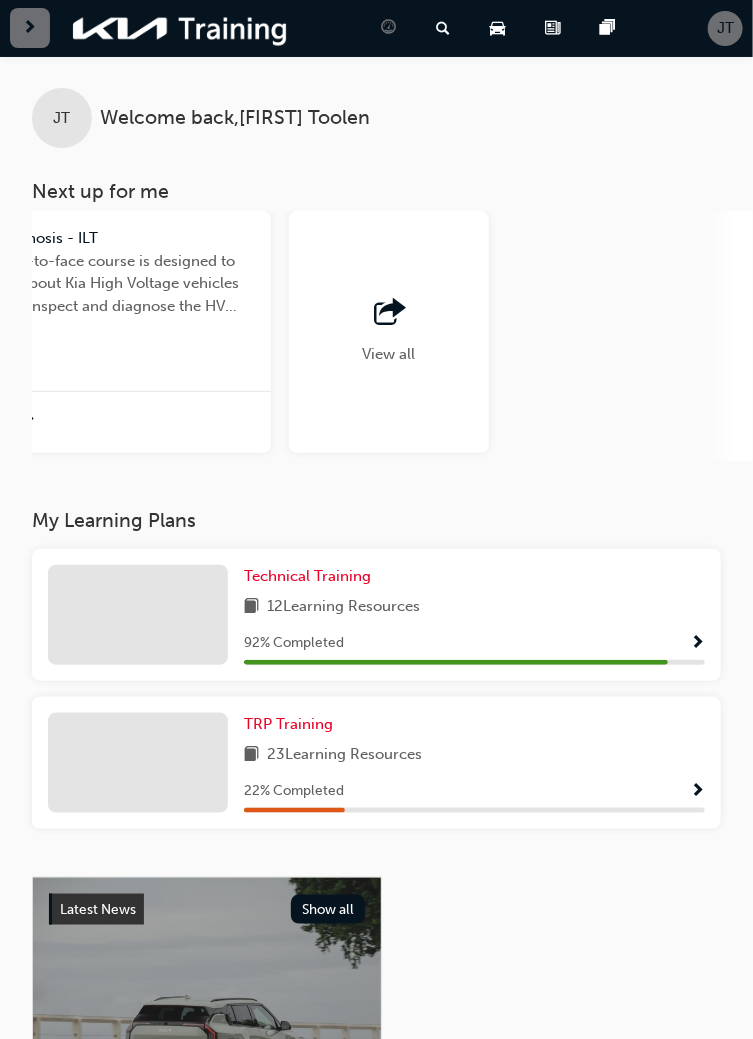click on "View all" at bounding box center [389, 354] 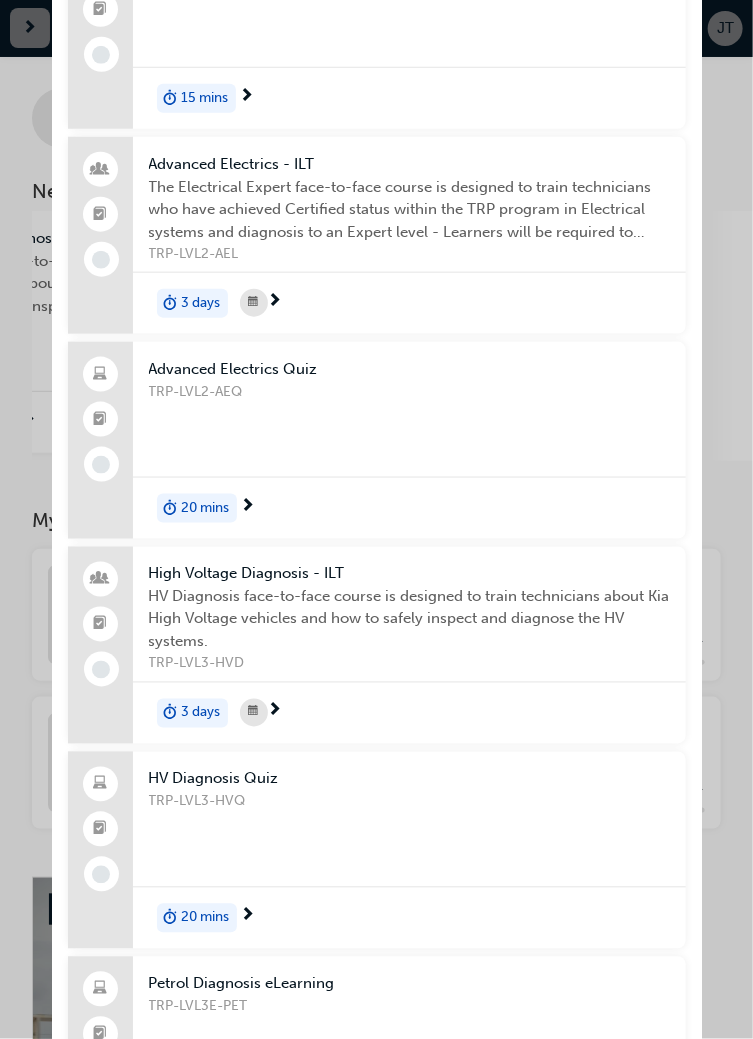 scroll, scrollTop: 0, scrollLeft: 0, axis: both 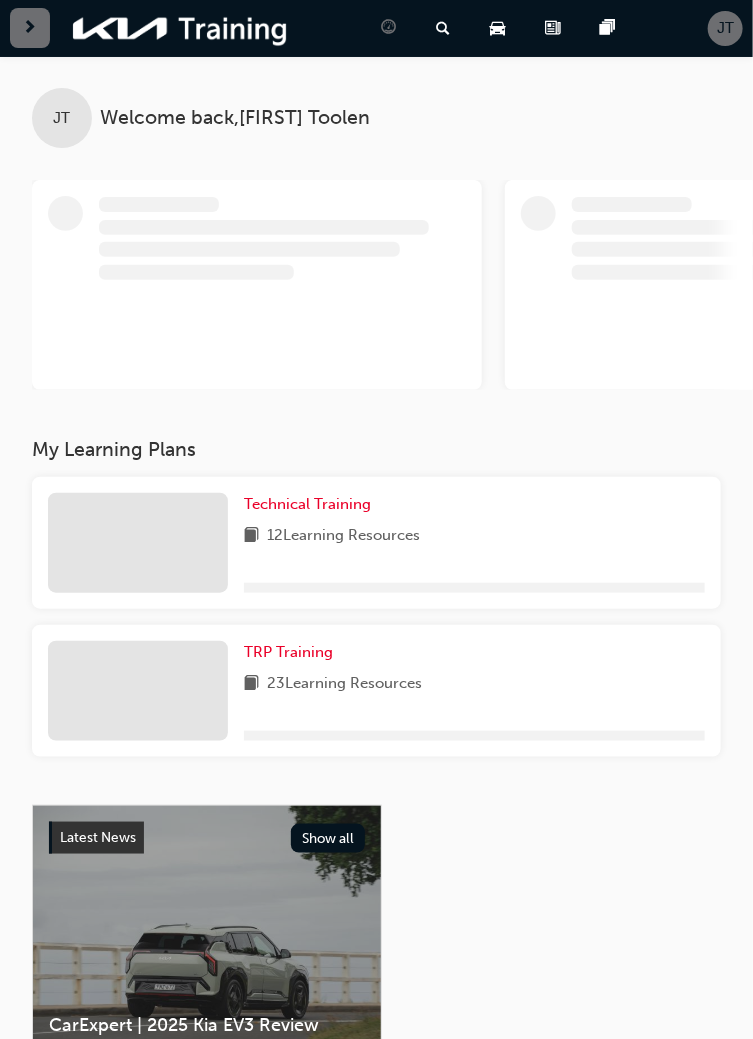 click on "JT" at bounding box center (725, 28) 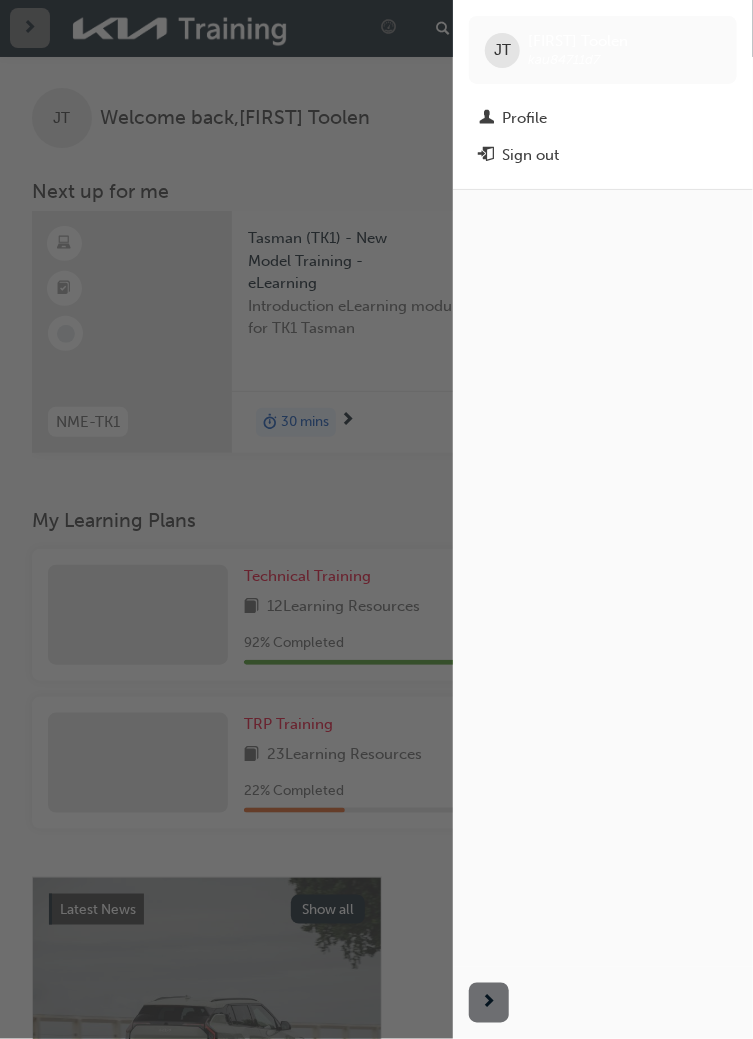 click on "Sign out" at bounding box center [530, 155] 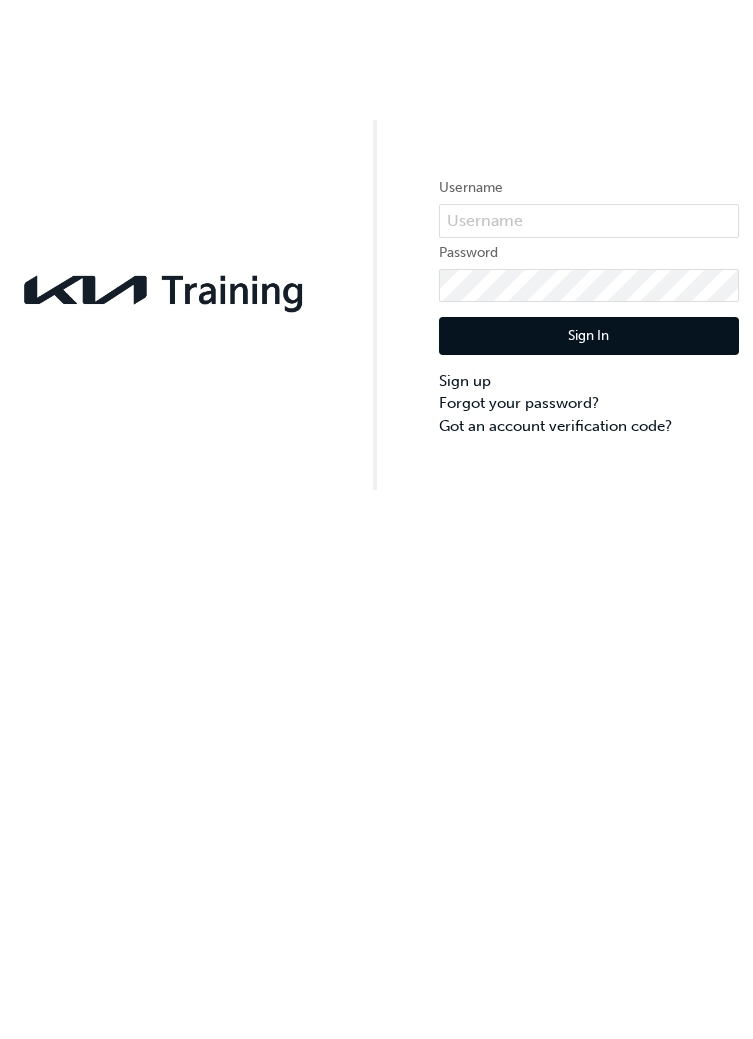 scroll, scrollTop: 0, scrollLeft: 0, axis: both 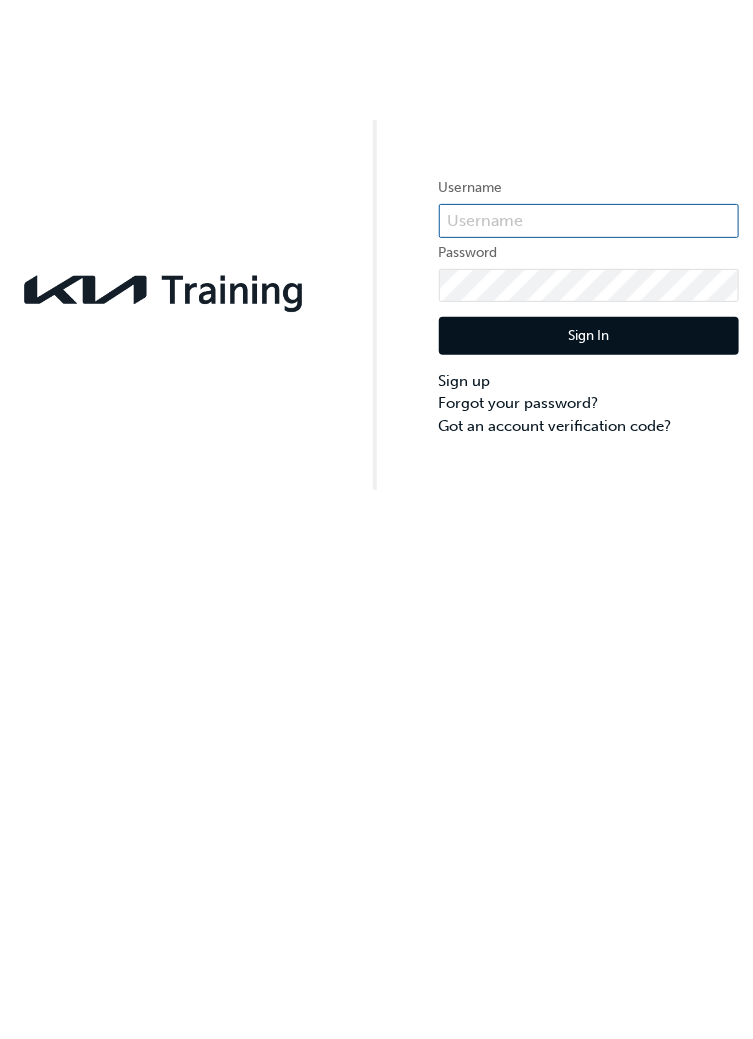 click at bounding box center (589, 221) 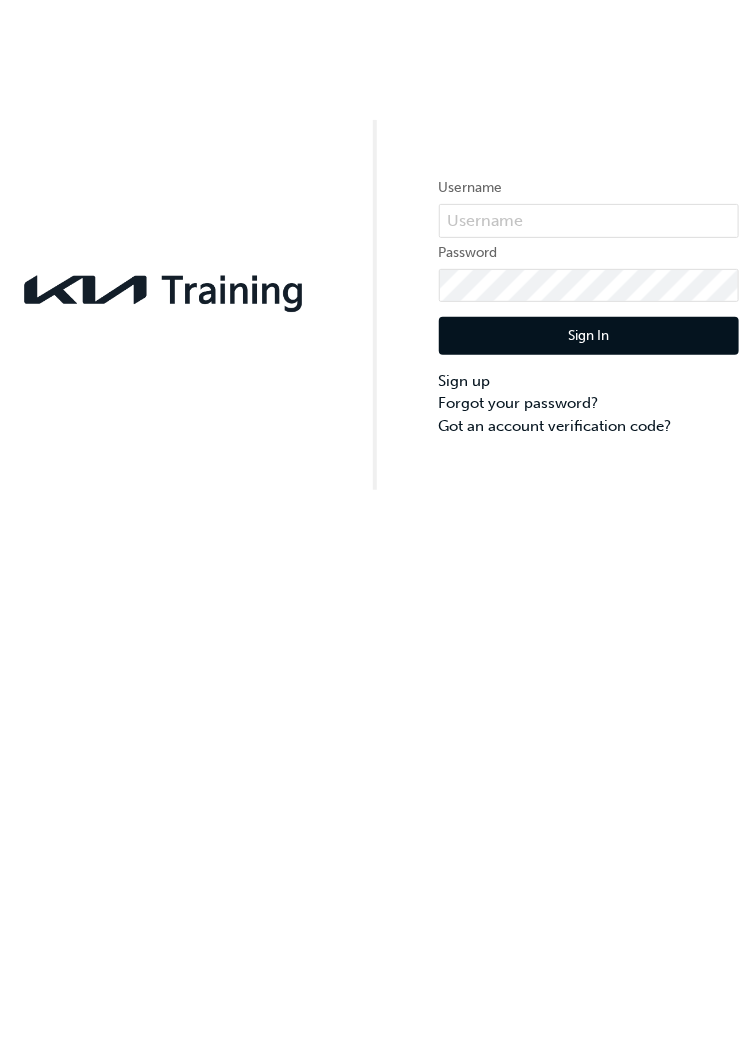 click on "Username Password Sign In Sign up Forgot your password? Got an account verification code?" at bounding box center [376, 245] 